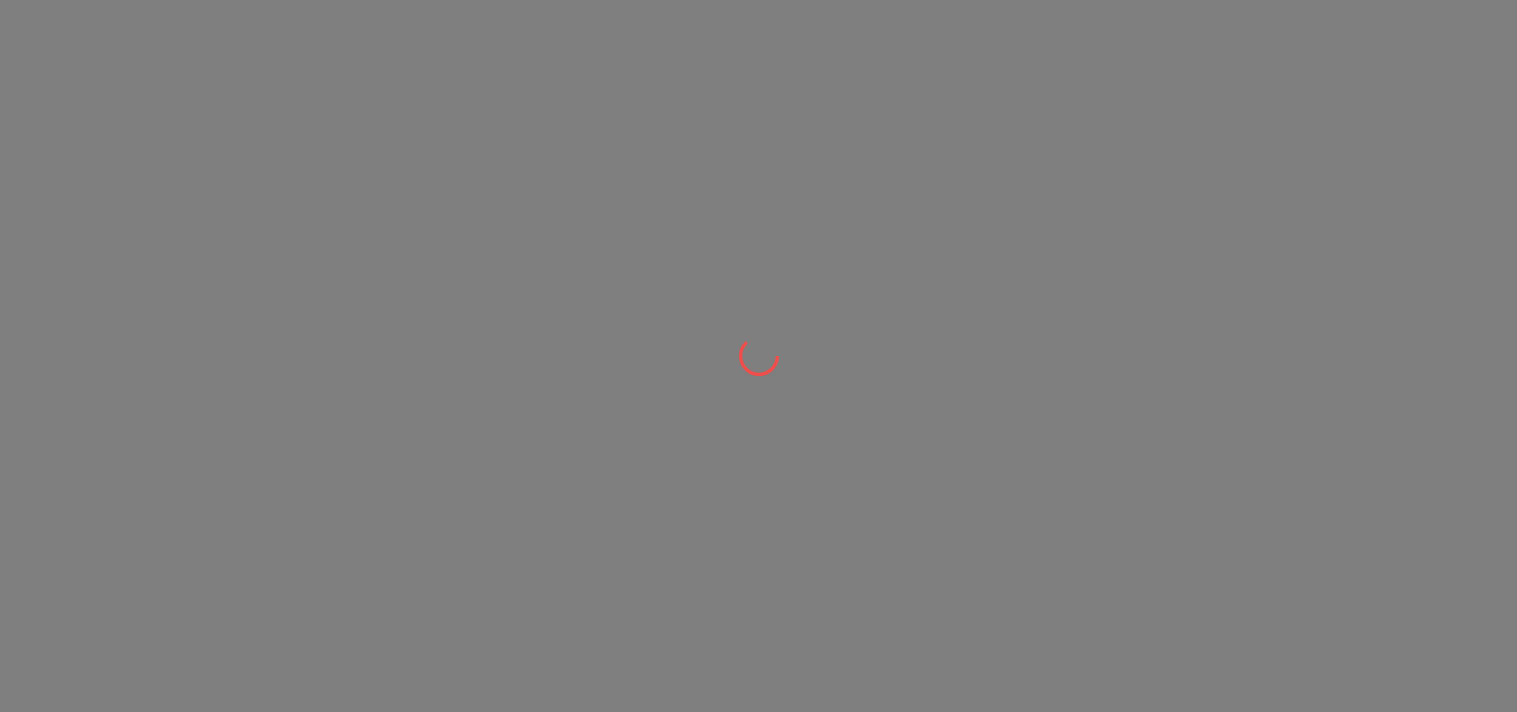 scroll, scrollTop: 0, scrollLeft: 0, axis: both 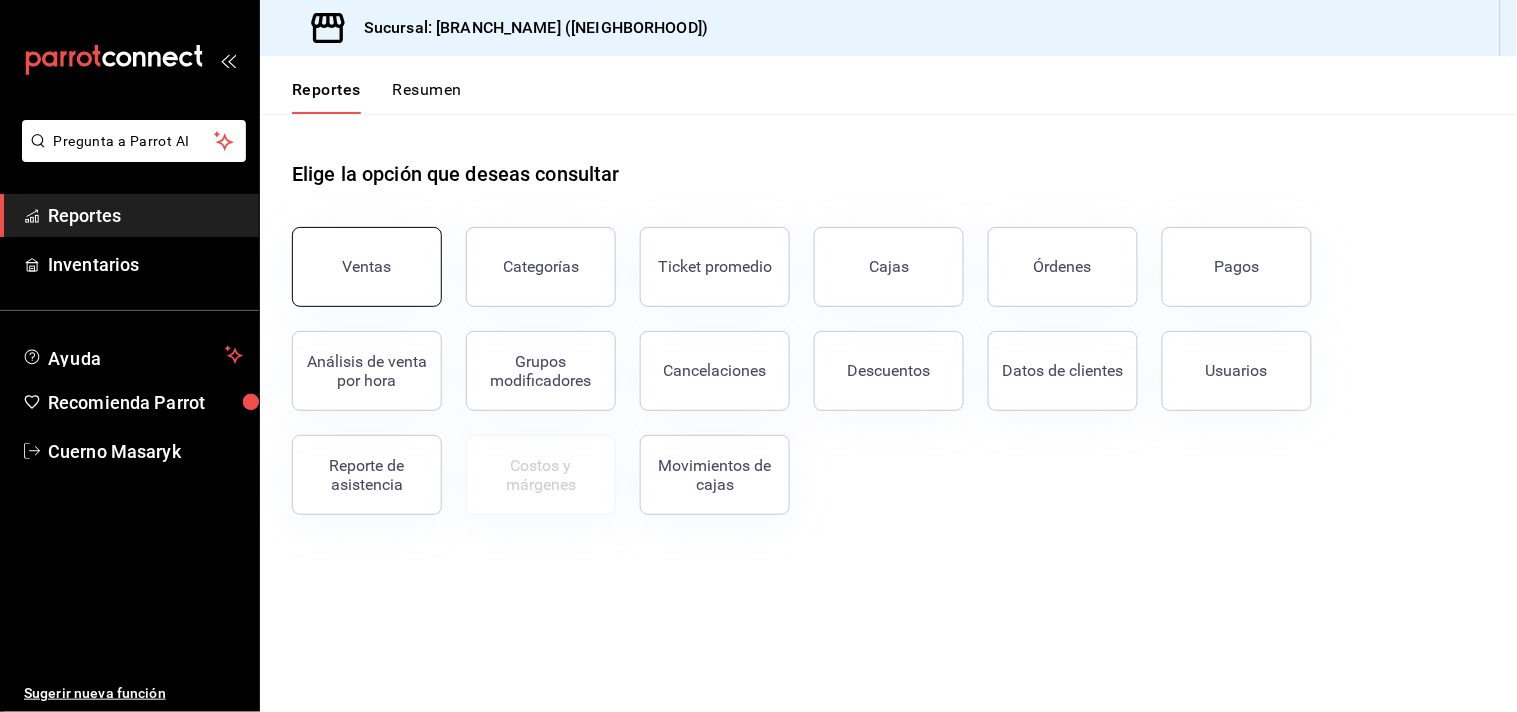 click on "Ventas" at bounding box center (367, 266) 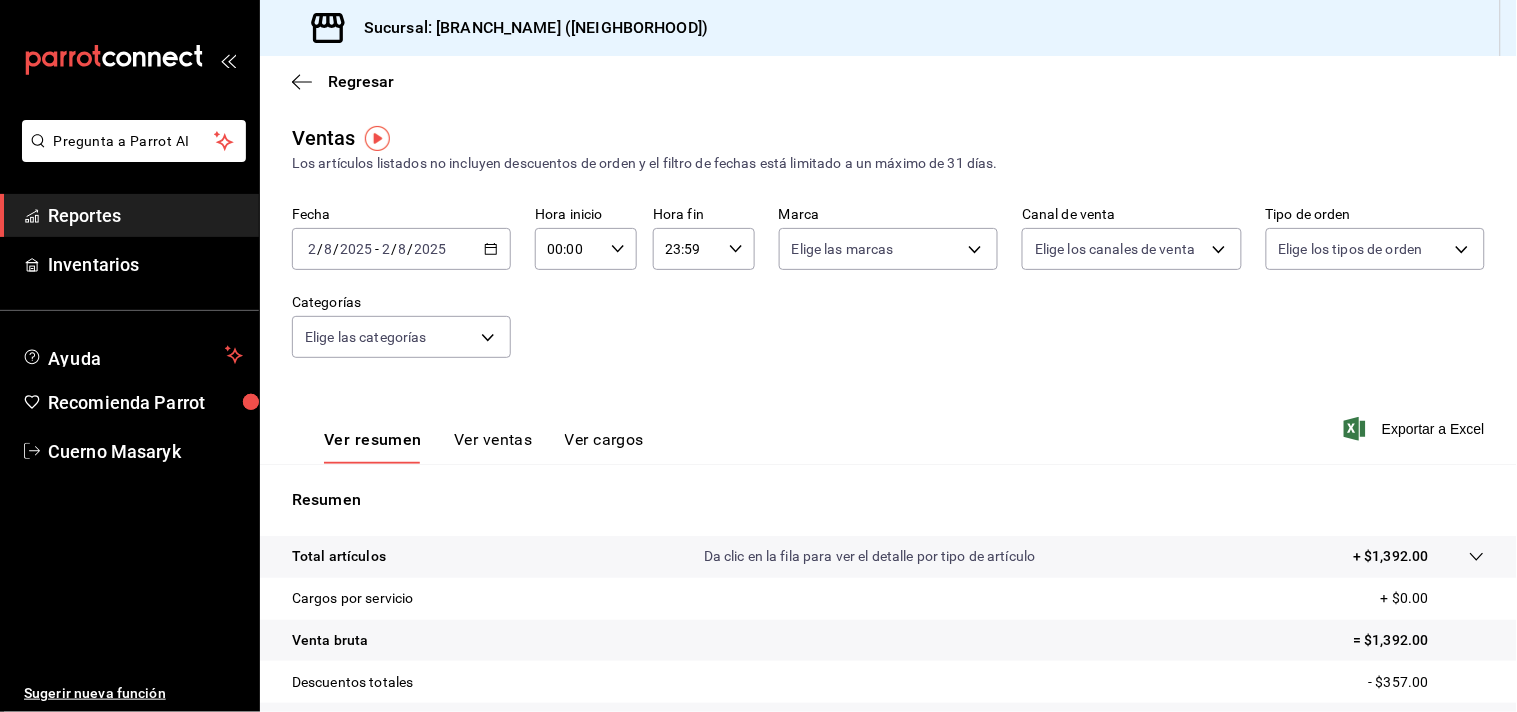 click on "2025-08-02 2 / 8 / 2025 - 2025-08-02 2 / 8 / 2025" at bounding box center [401, 249] 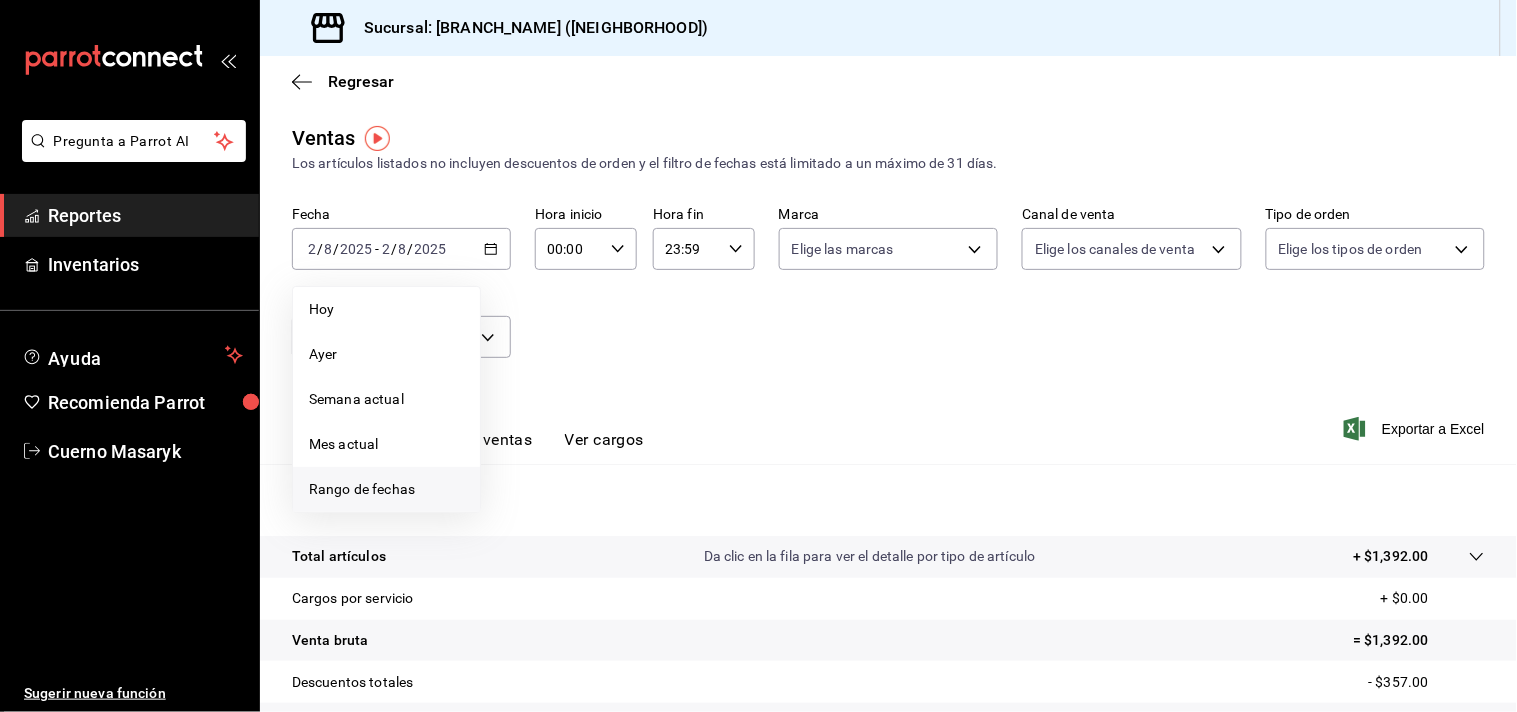 click on "Rango de fechas" at bounding box center (386, 489) 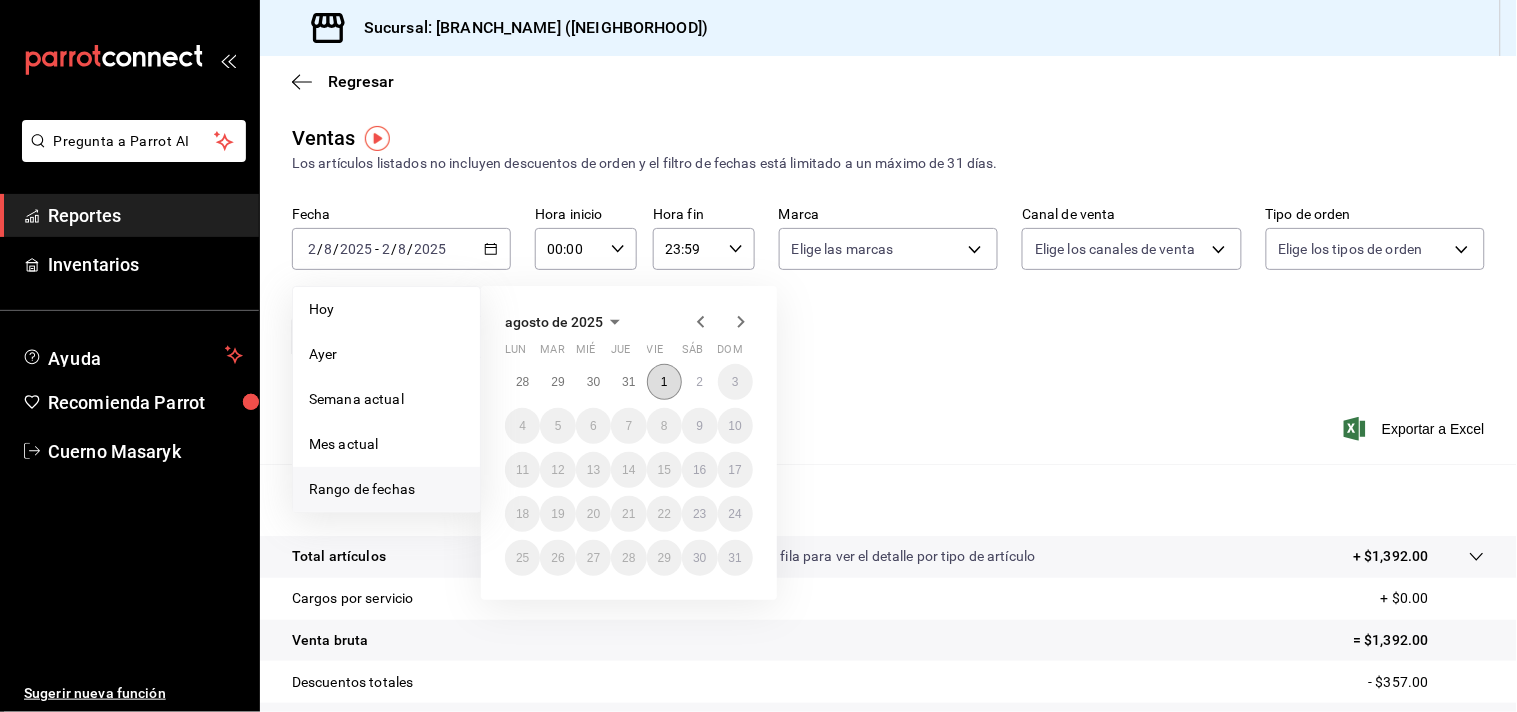 click on "1" at bounding box center [664, 382] 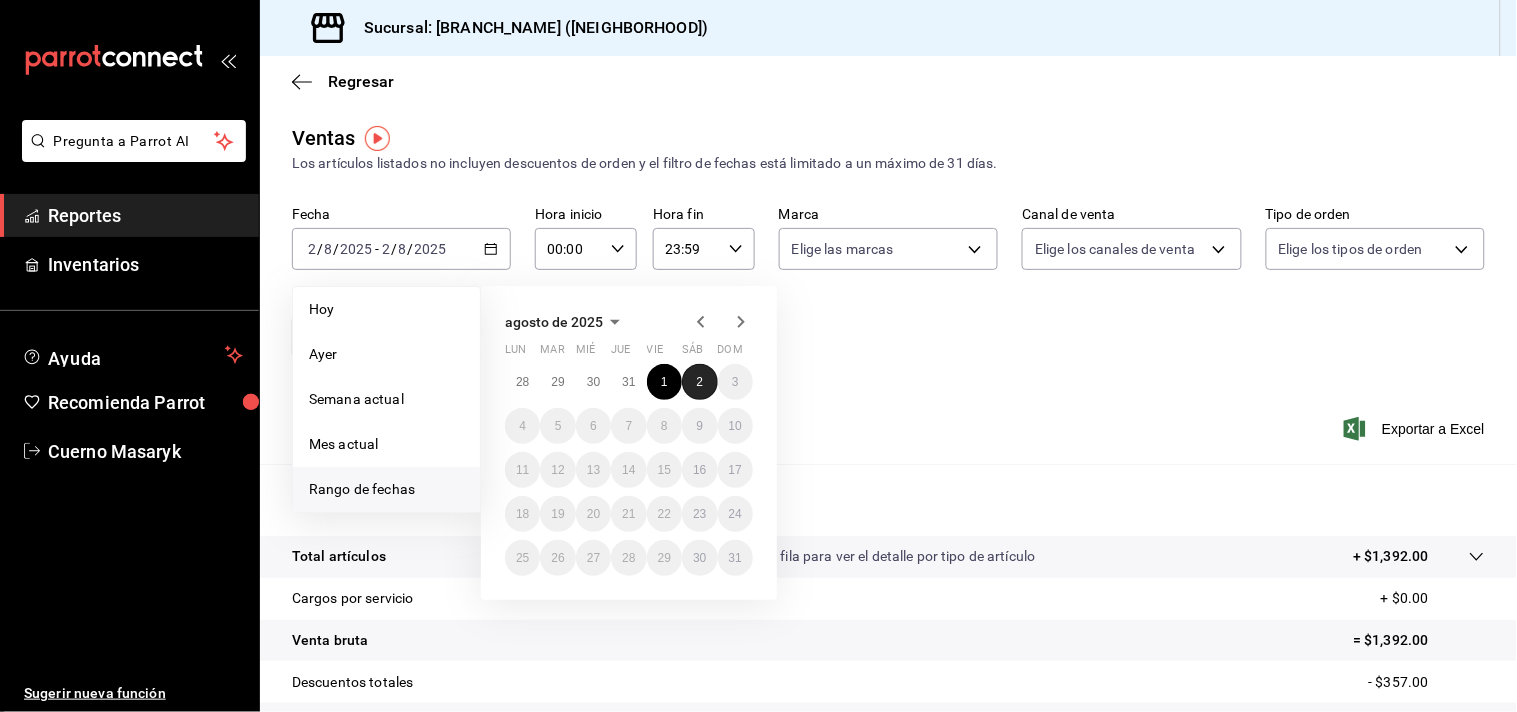 click on "2" at bounding box center [699, 382] 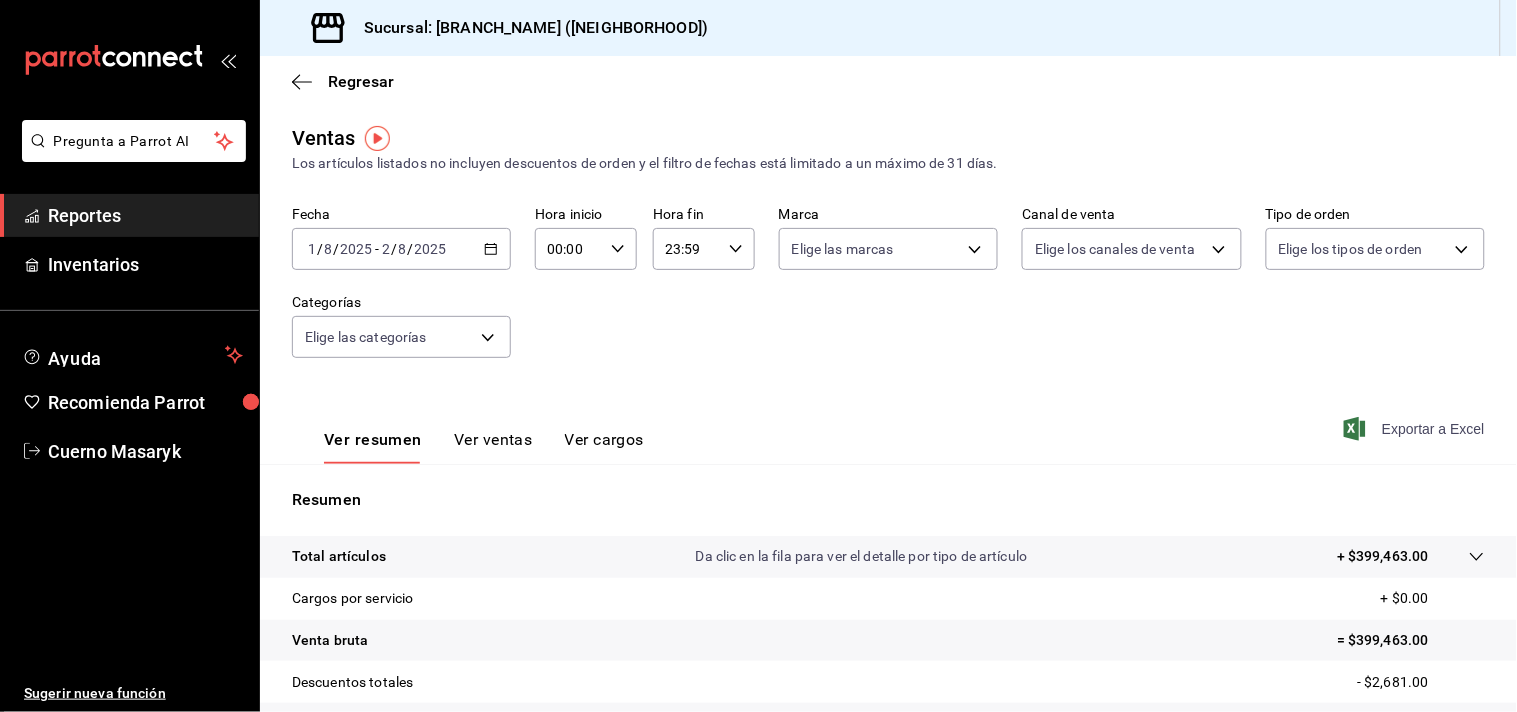 click on "Exportar a Excel" at bounding box center (1416, 429) 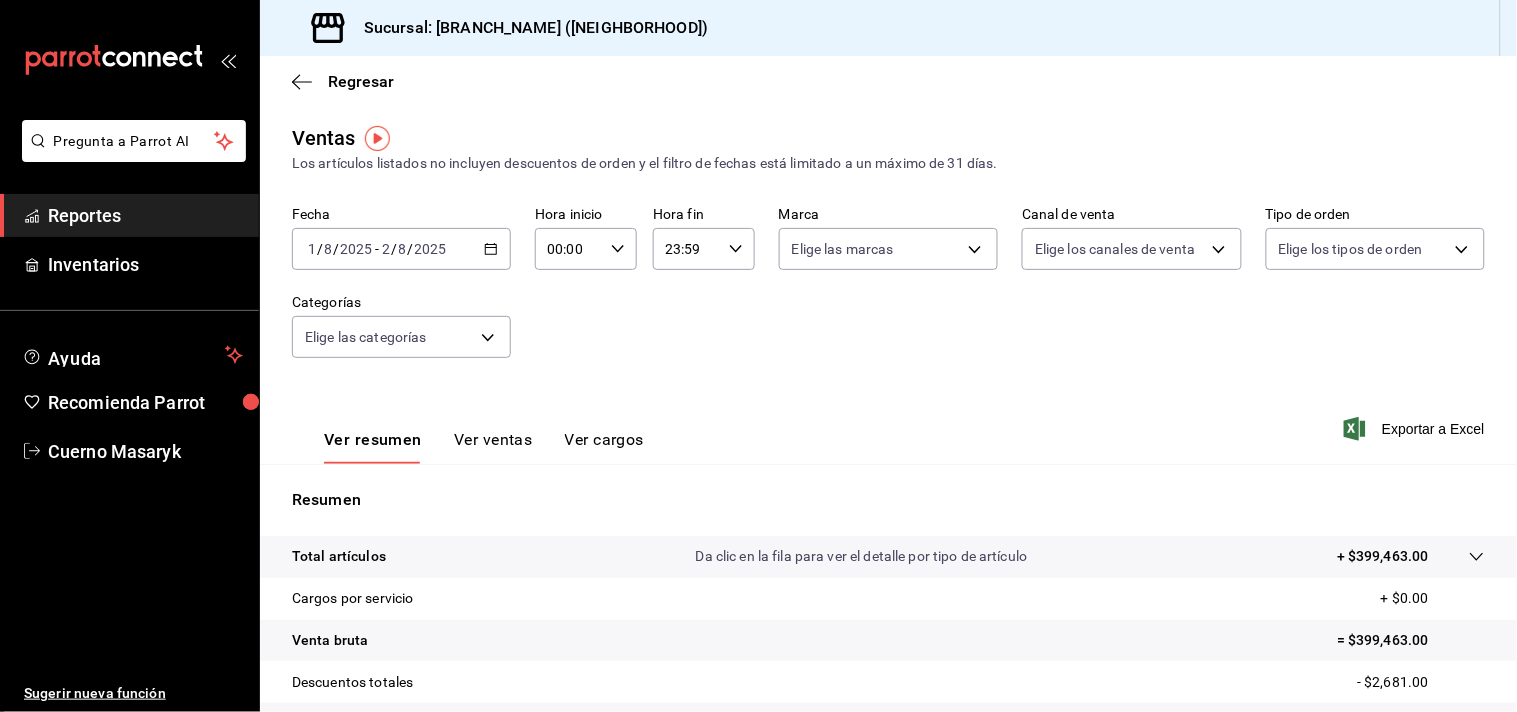 click on "00:00" at bounding box center (569, 249) 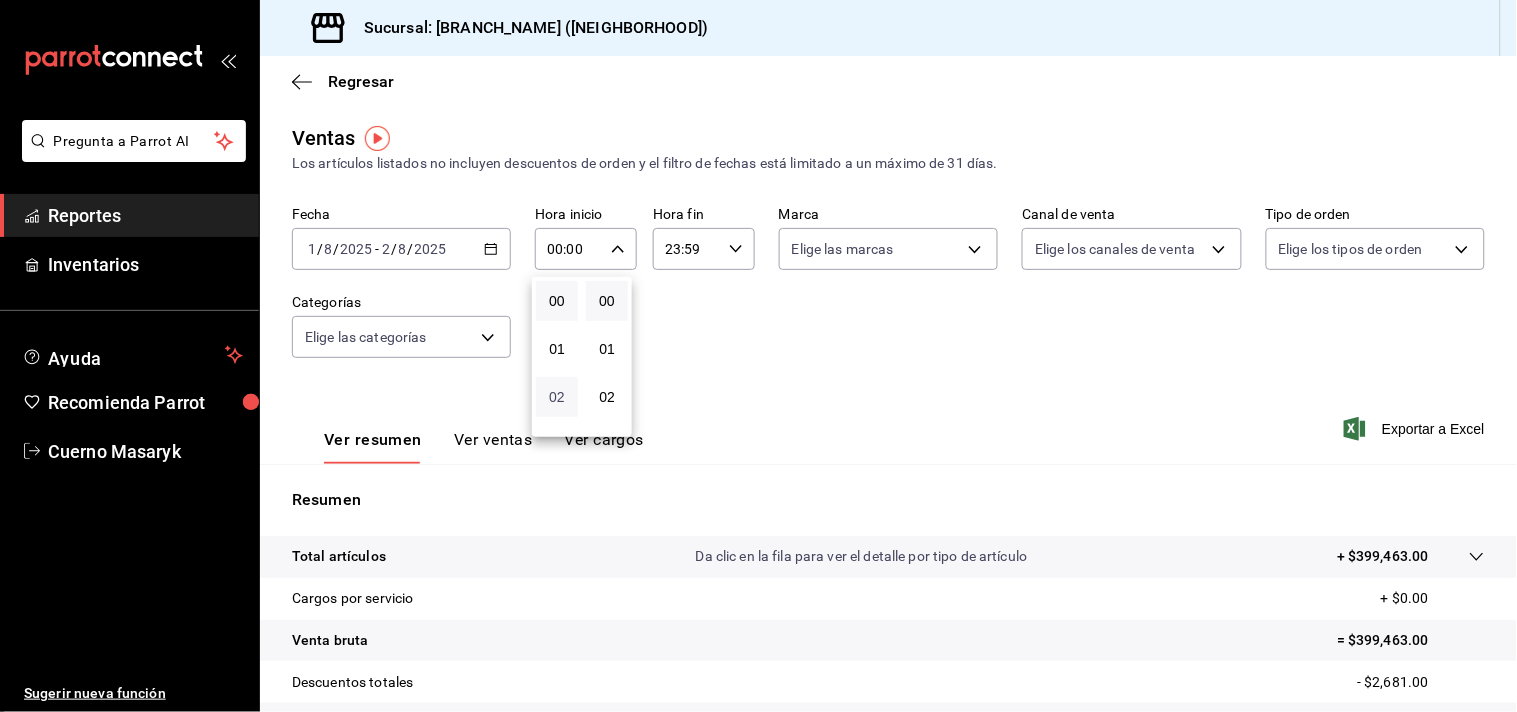 click on "02" at bounding box center [557, 397] 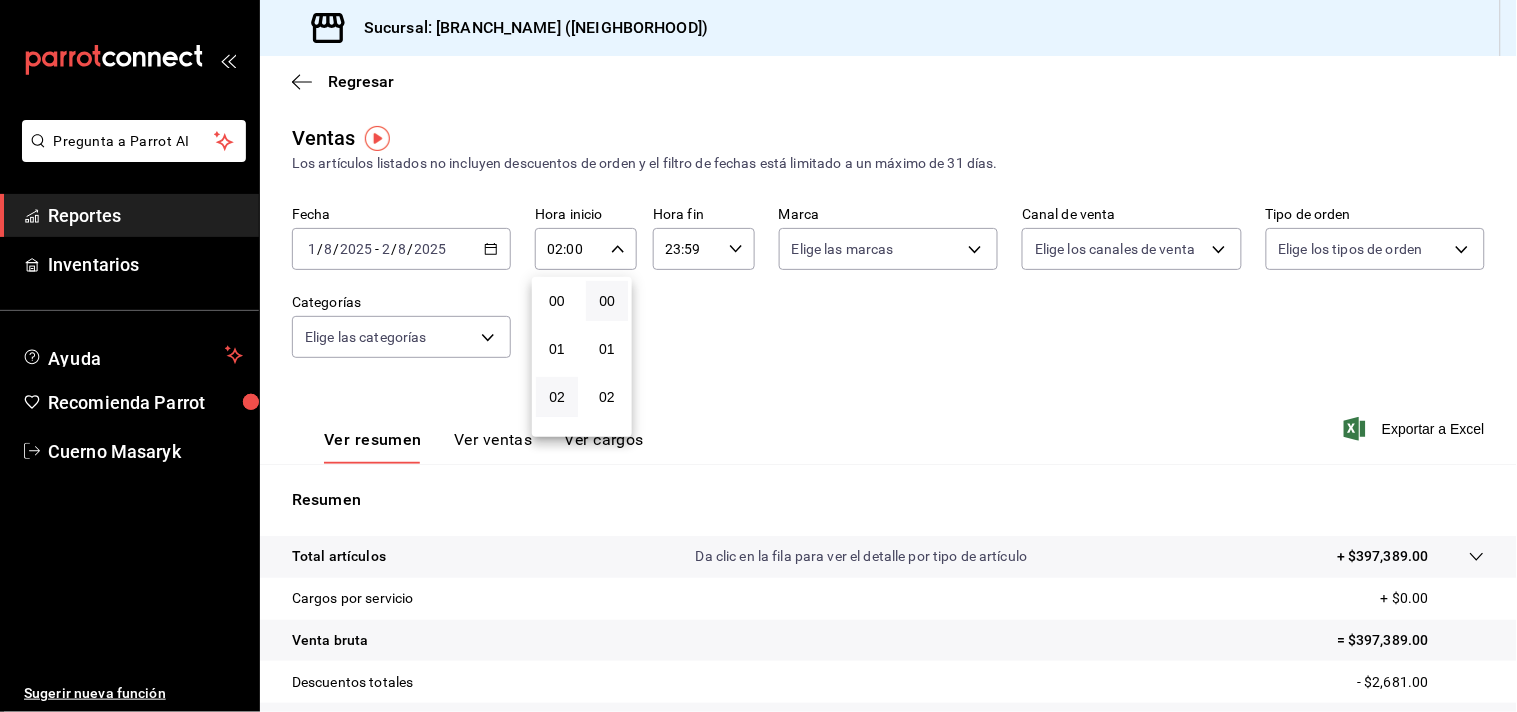 click at bounding box center (758, 356) 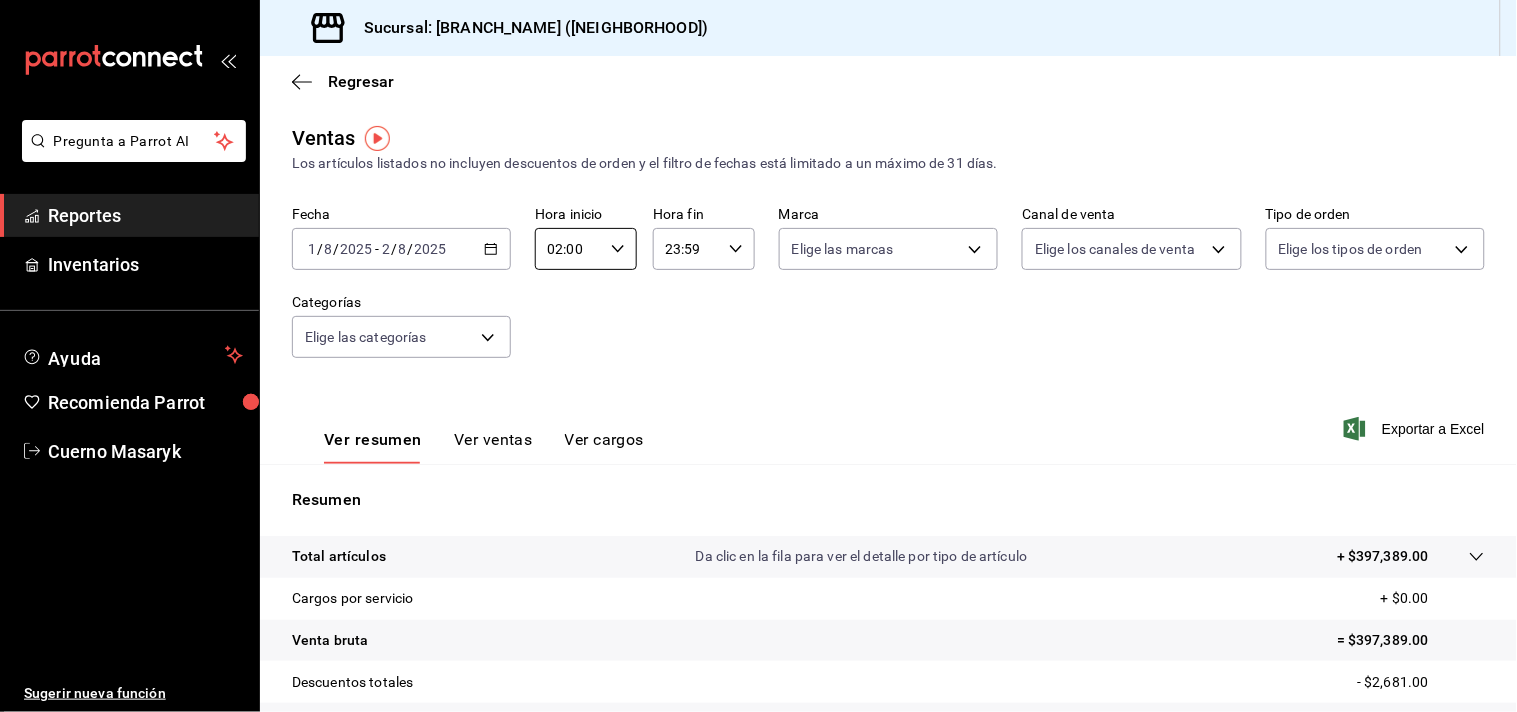 click on "23:59" at bounding box center (687, 249) 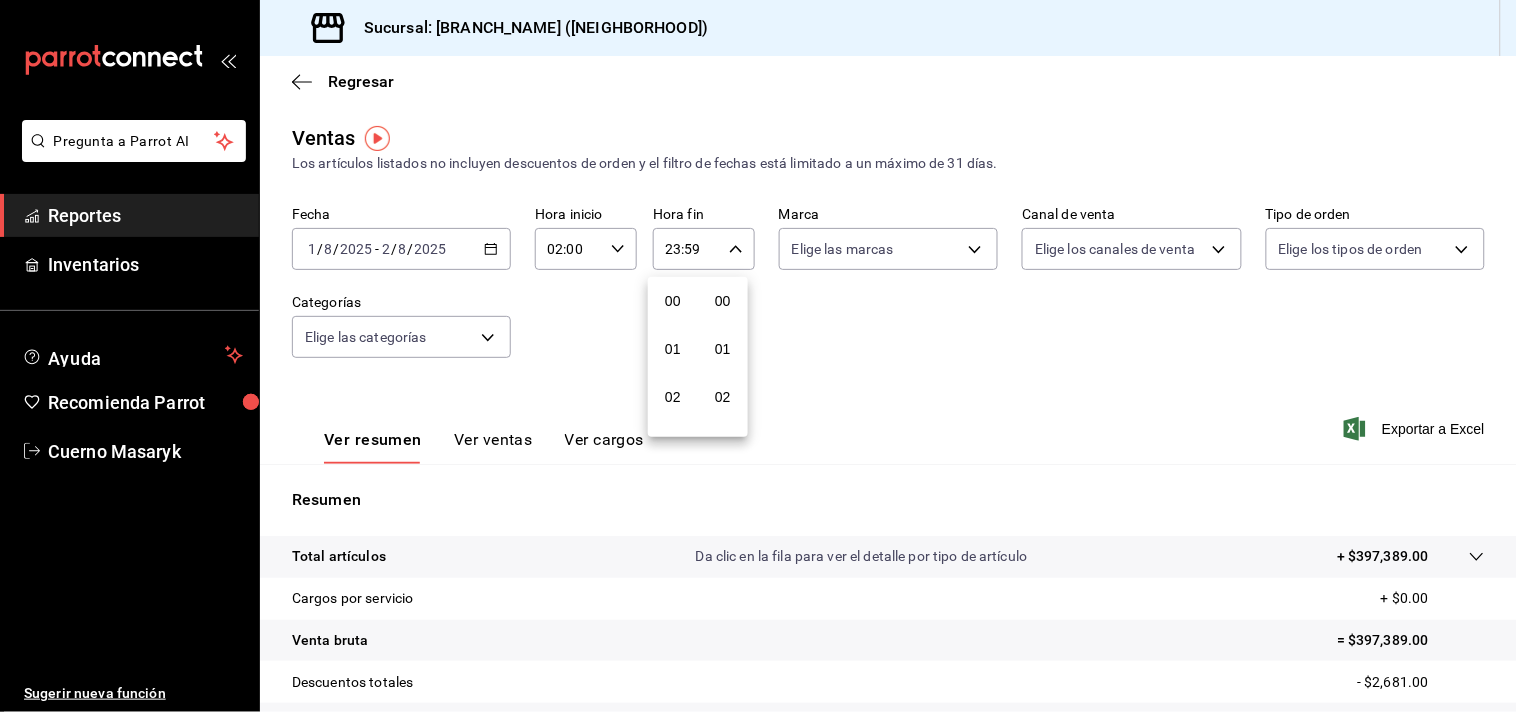 scroll, scrollTop: 981, scrollLeft: 0, axis: vertical 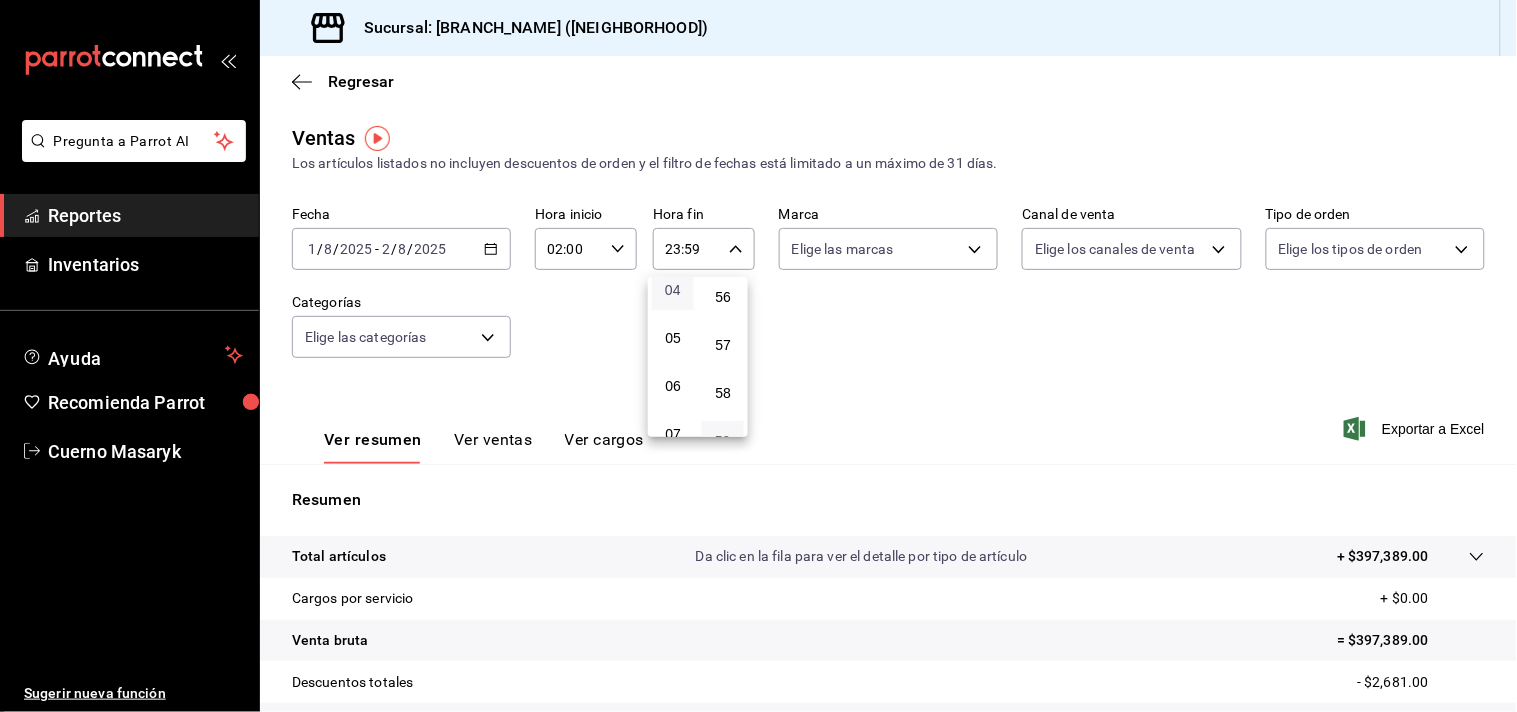 click on "04" at bounding box center [673, 290] 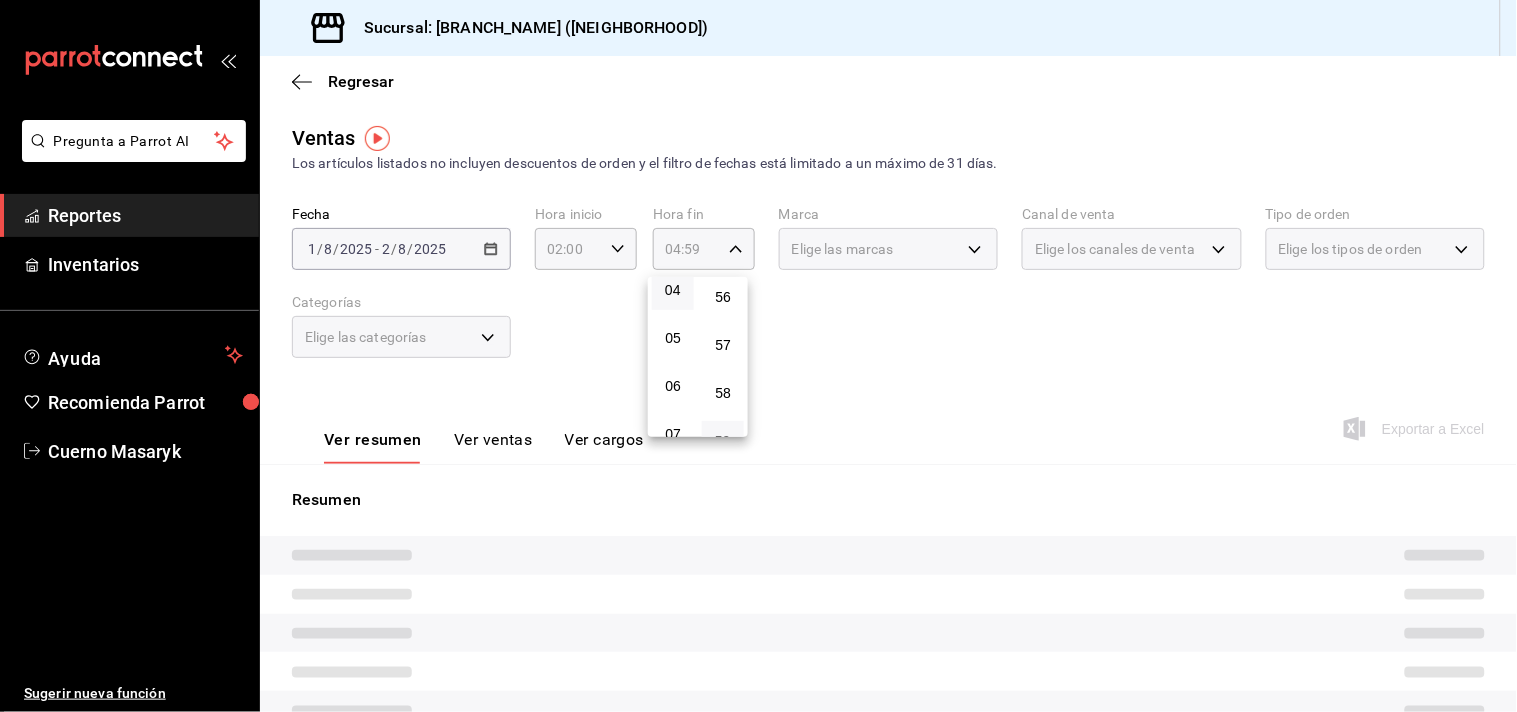 click at bounding box center (758, 356) 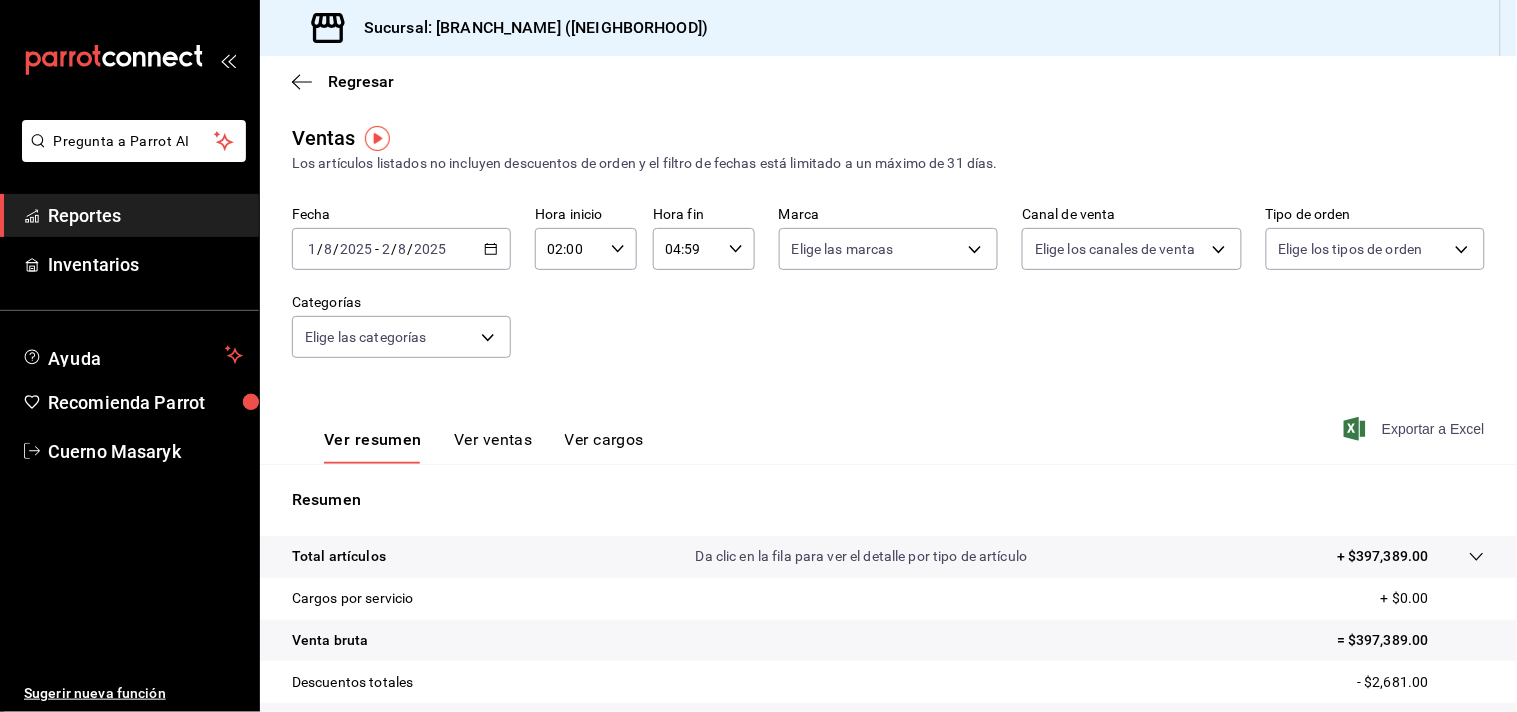 click on "Exportar a Excel" at bounding box center (1416, 429) 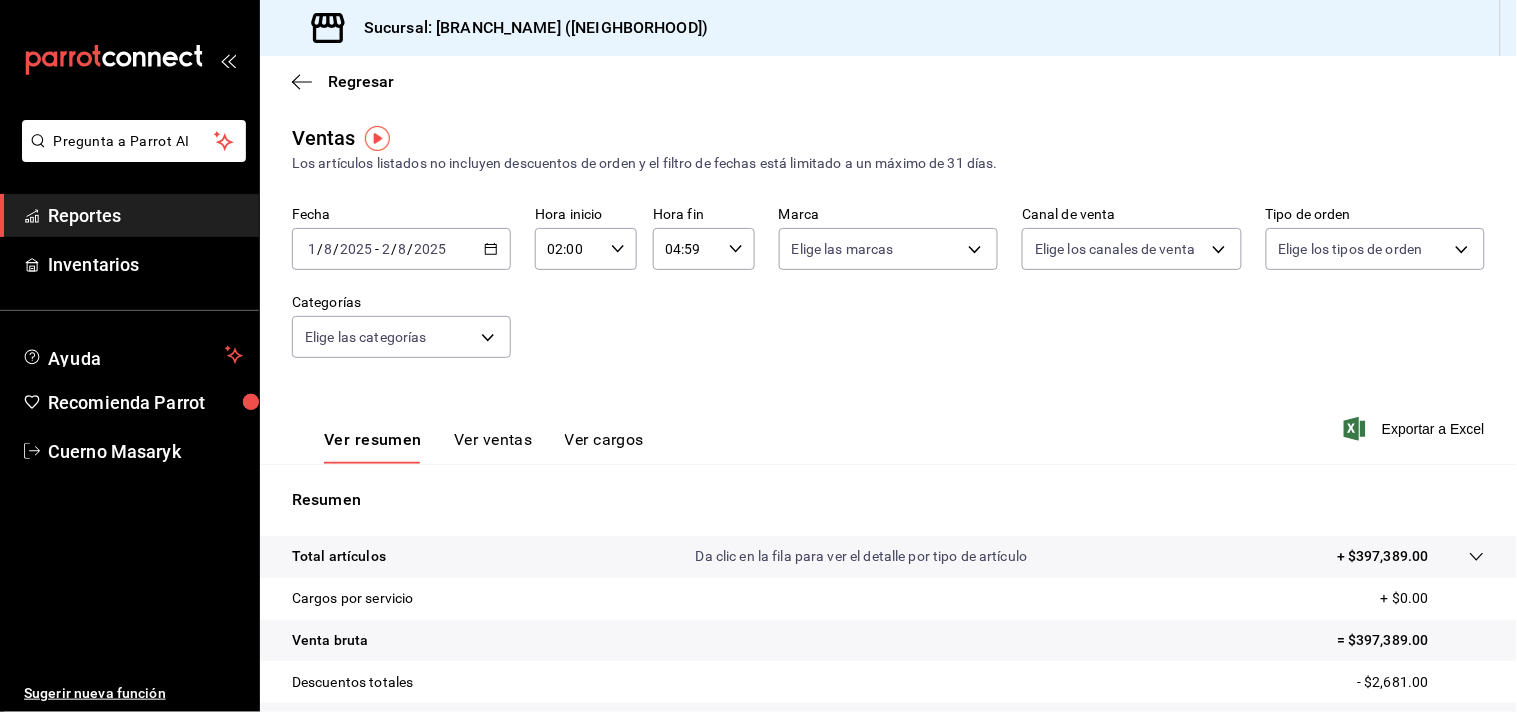 click on "2025" at bounding box center [431, 249] 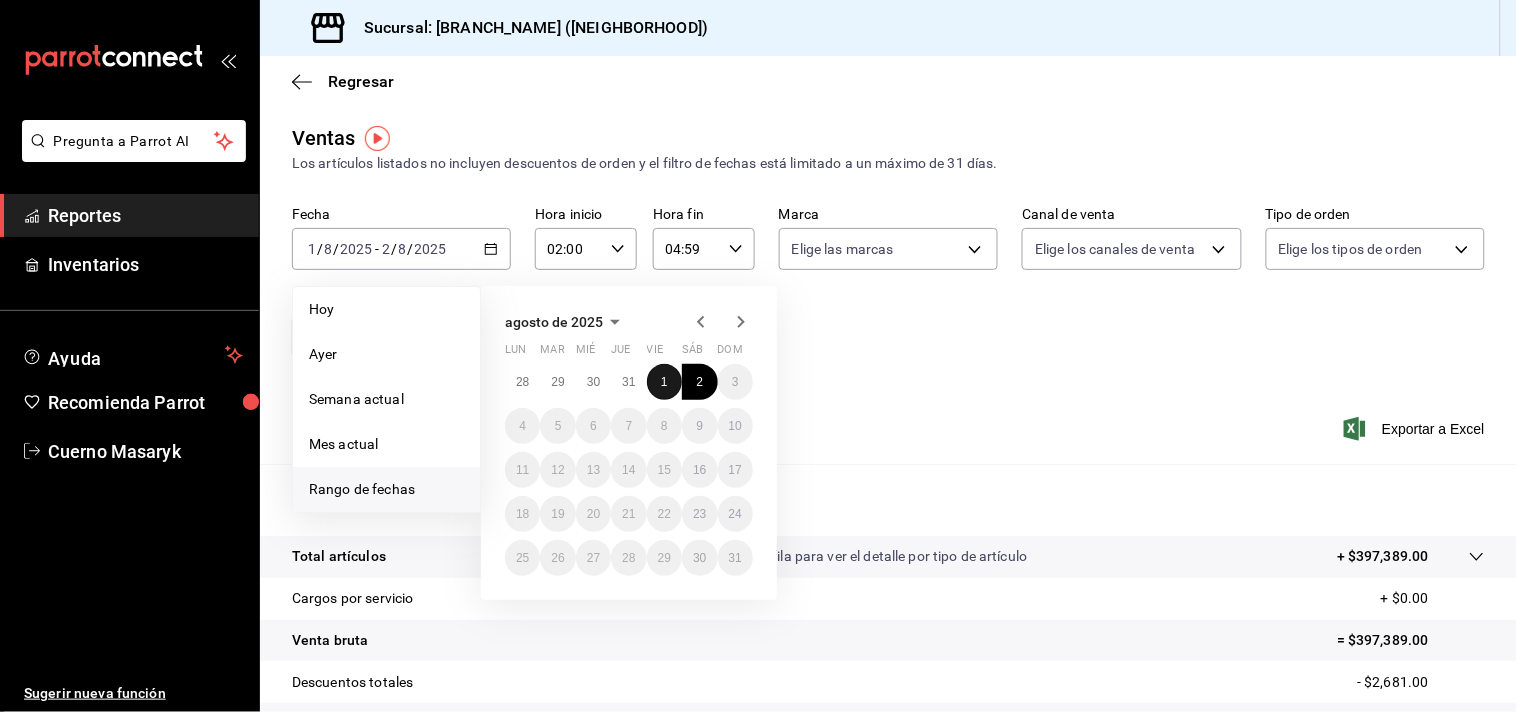 click on "1" at bounding box center [664, 382] 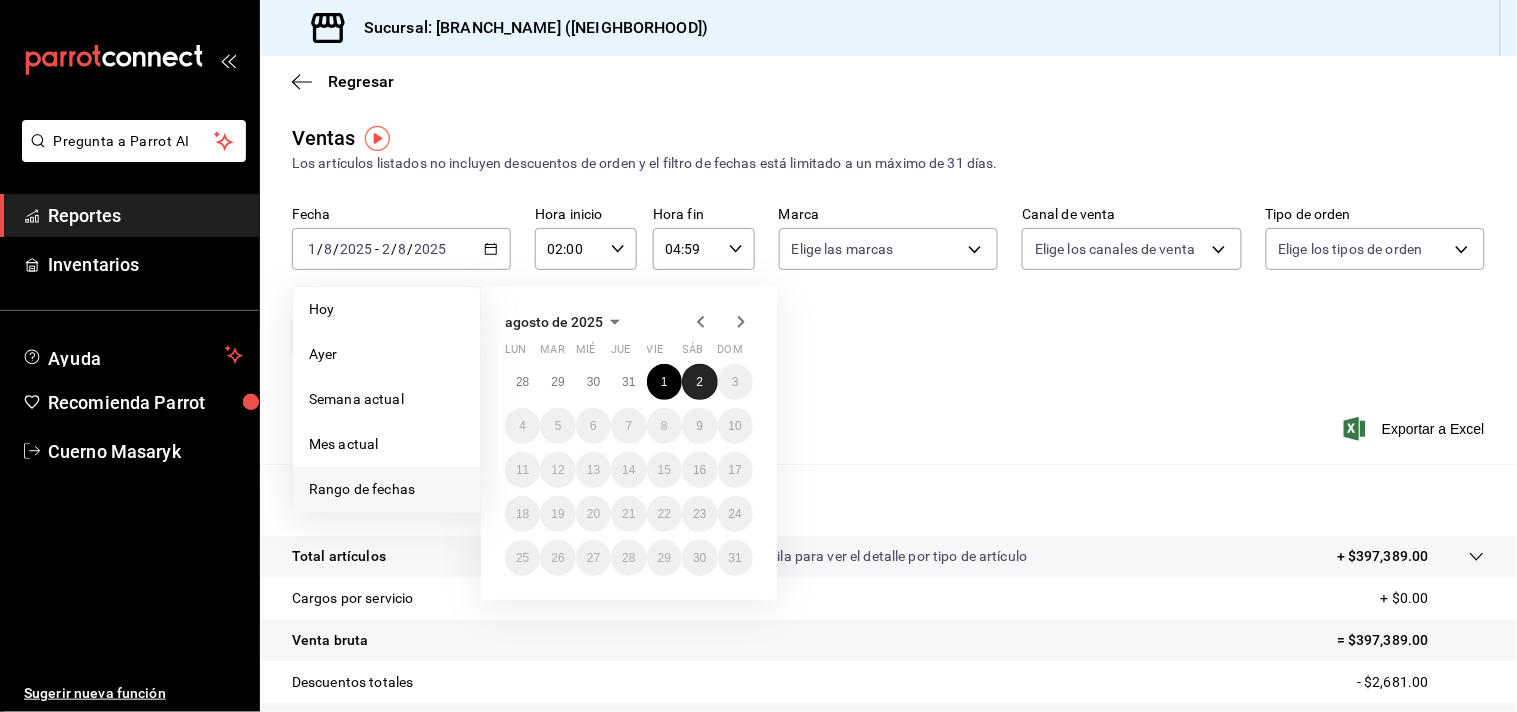 click on "2" at bounding box center [699, 382] 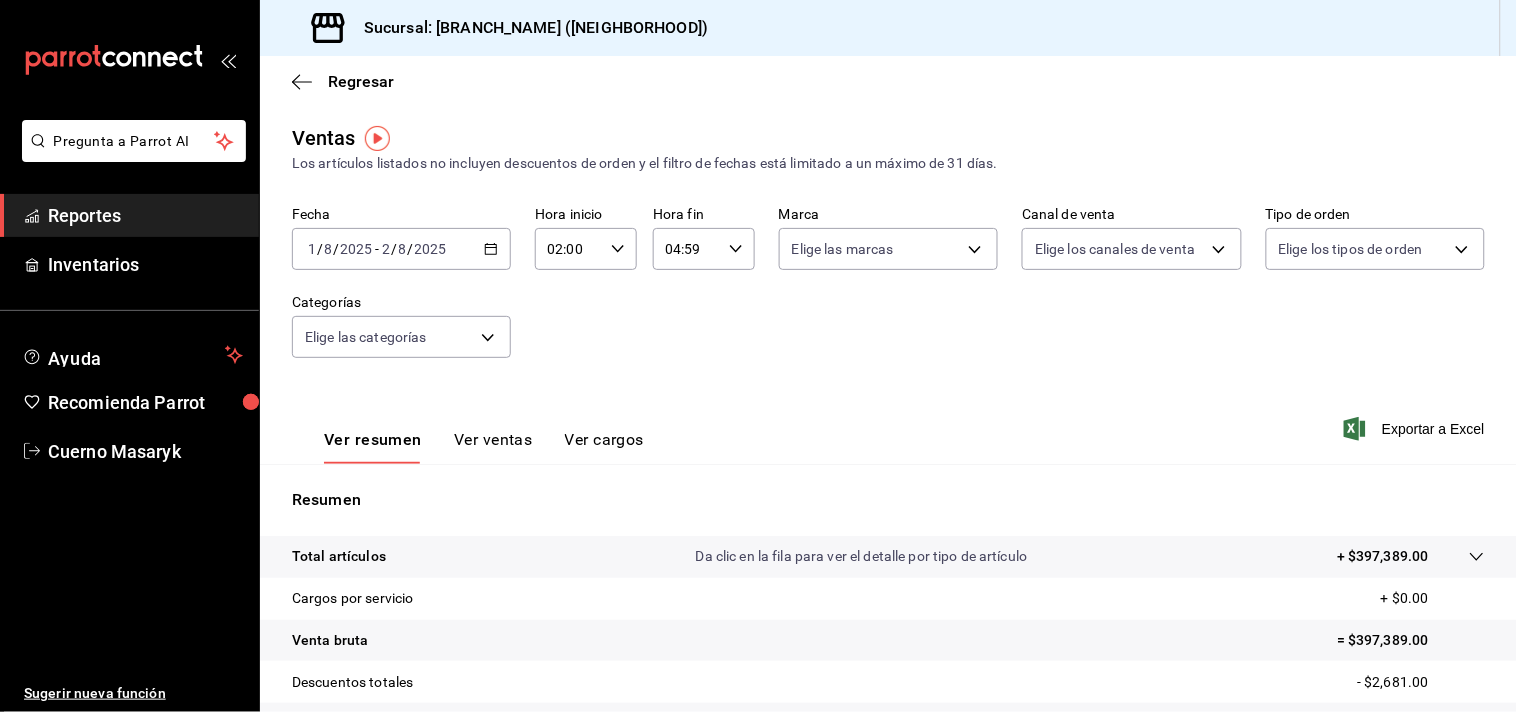 click on "02:00" at bounding box center (569, 249) 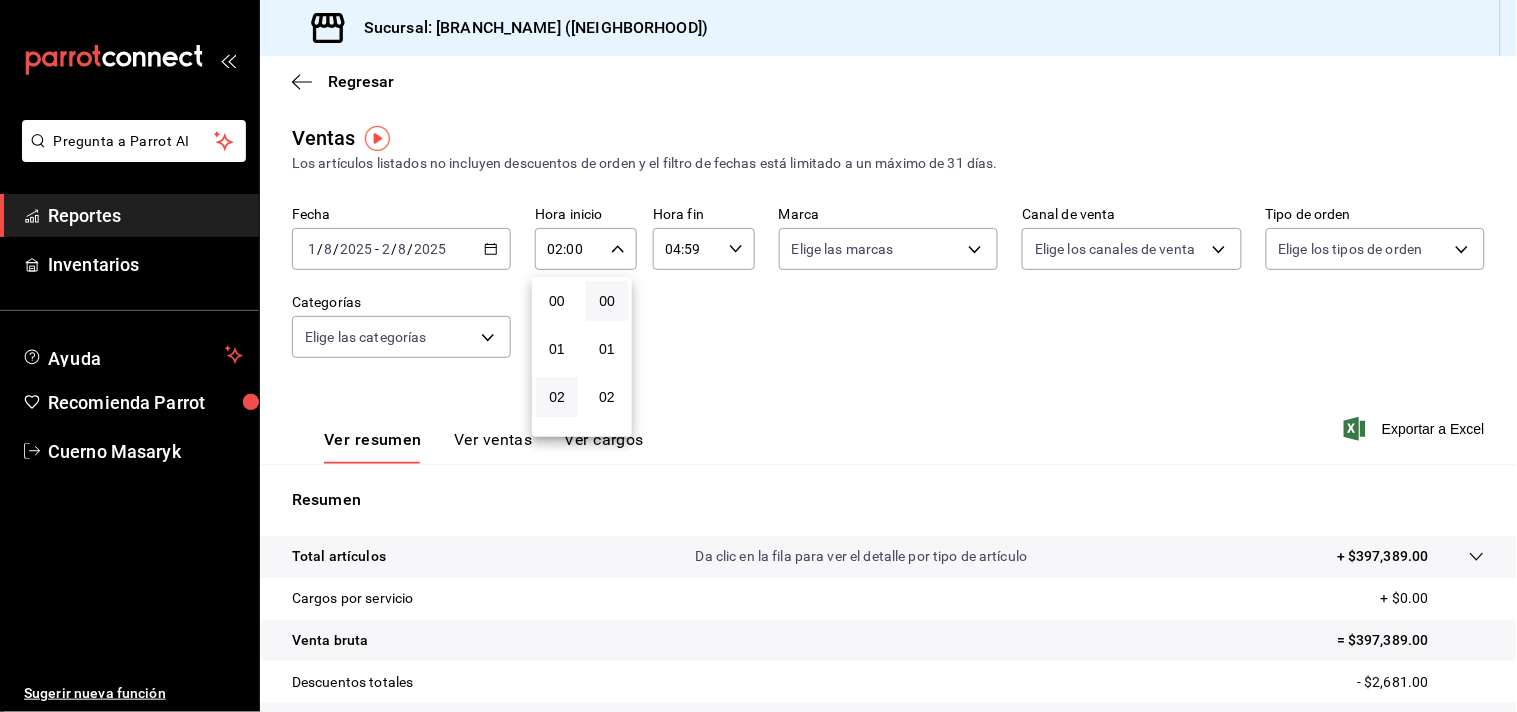 scroll, scrollTop: 95, scrollLeft: 0, axis: vertical 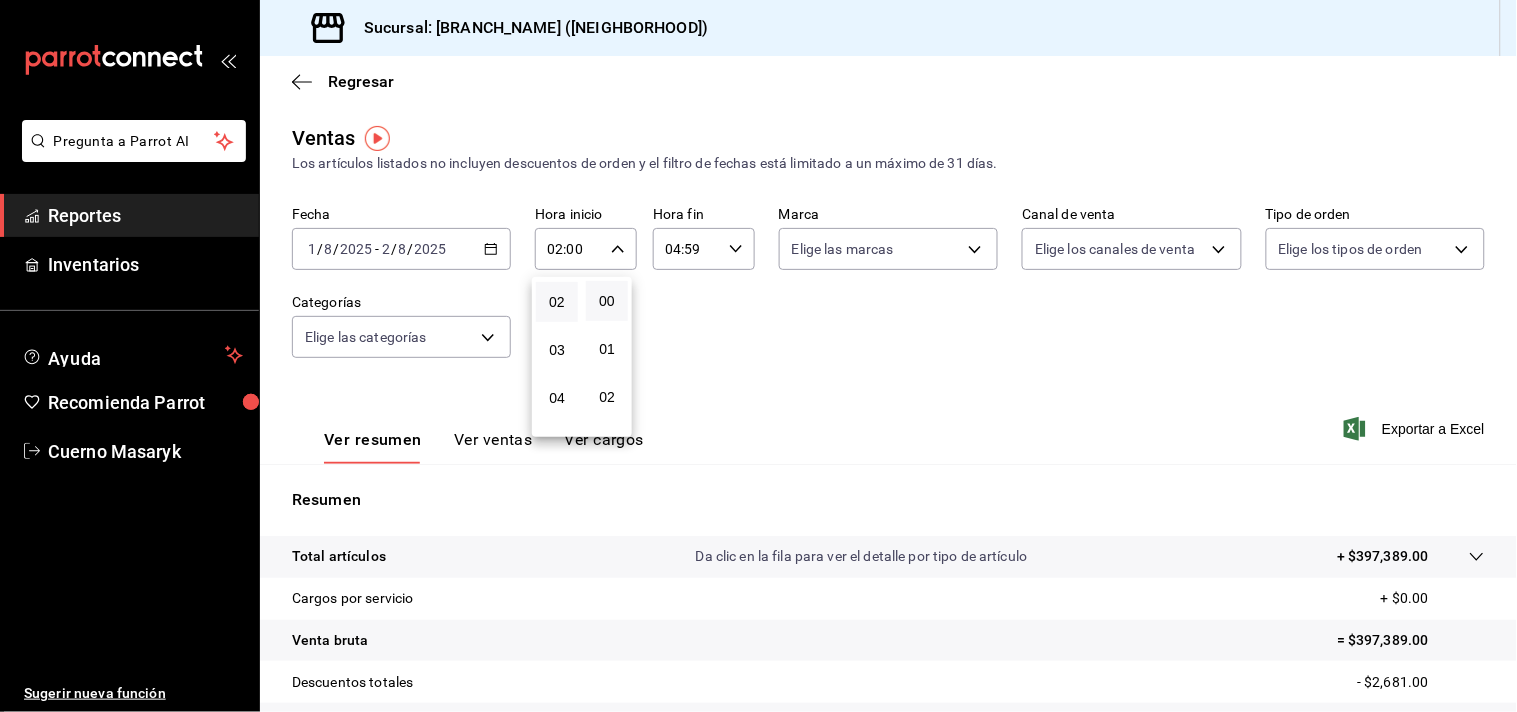 click at bounding box center [758, 356] 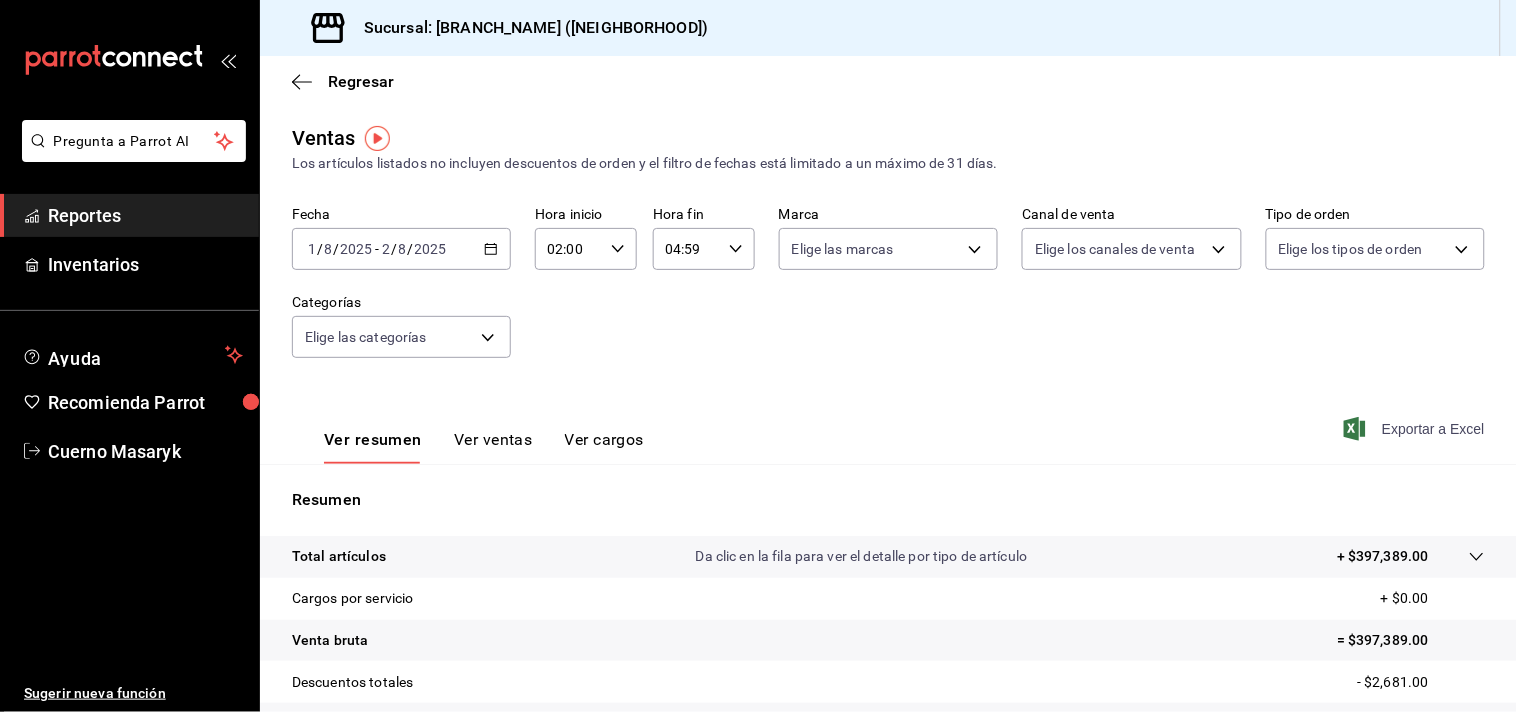 click on "Exportar a Excel" at bounding box center [1416, 429] 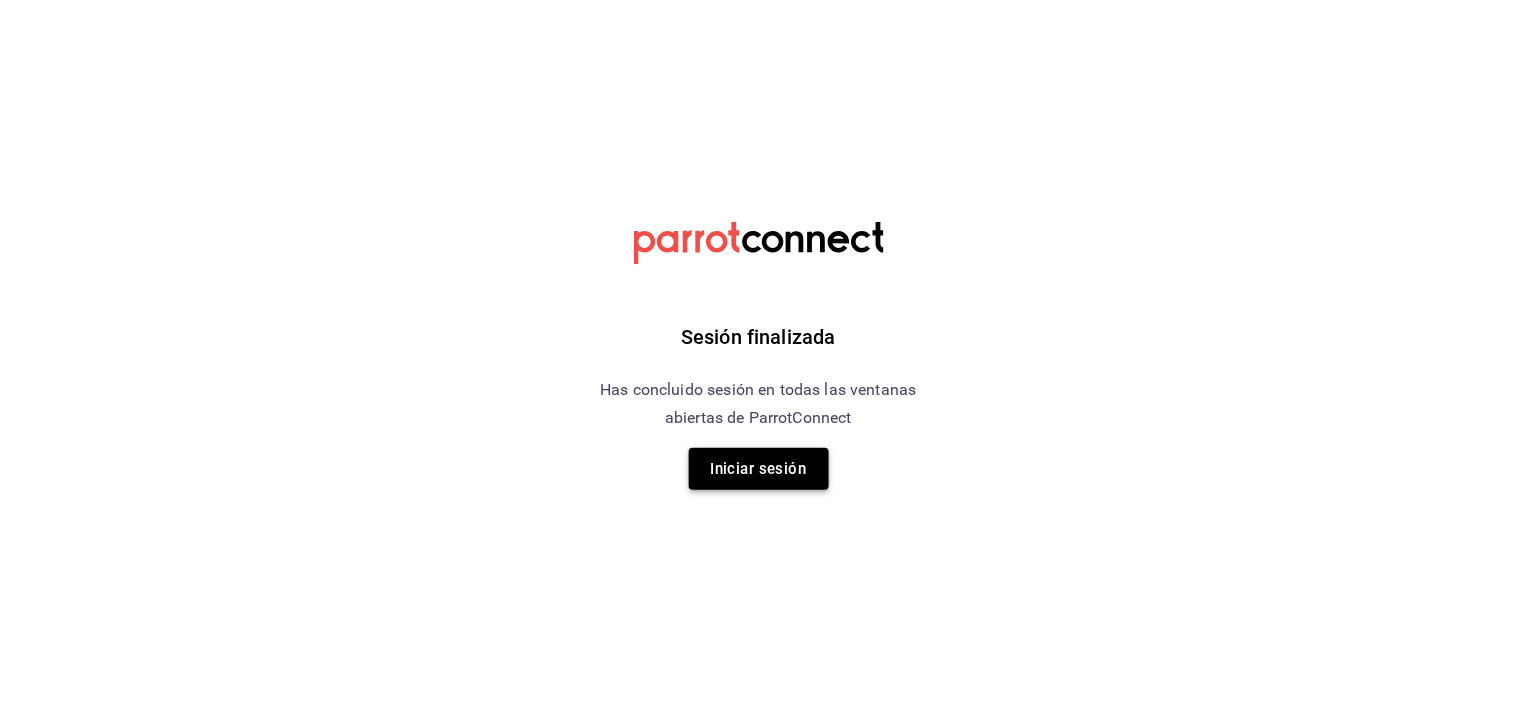 click on "Iniciar sesión" at bounding box center [759, 469] 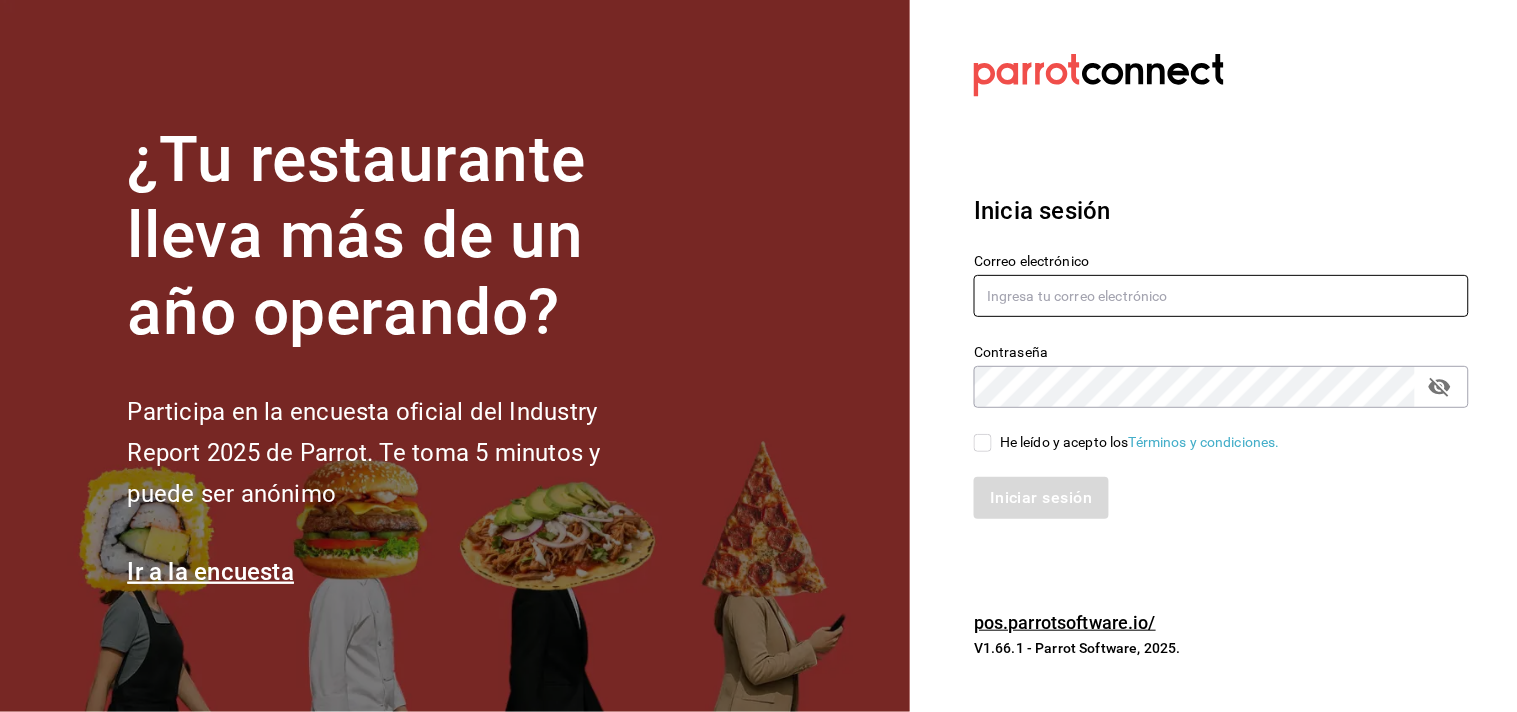 type on "cuerno.cdmx@GRUPOCOSTENO.COM" 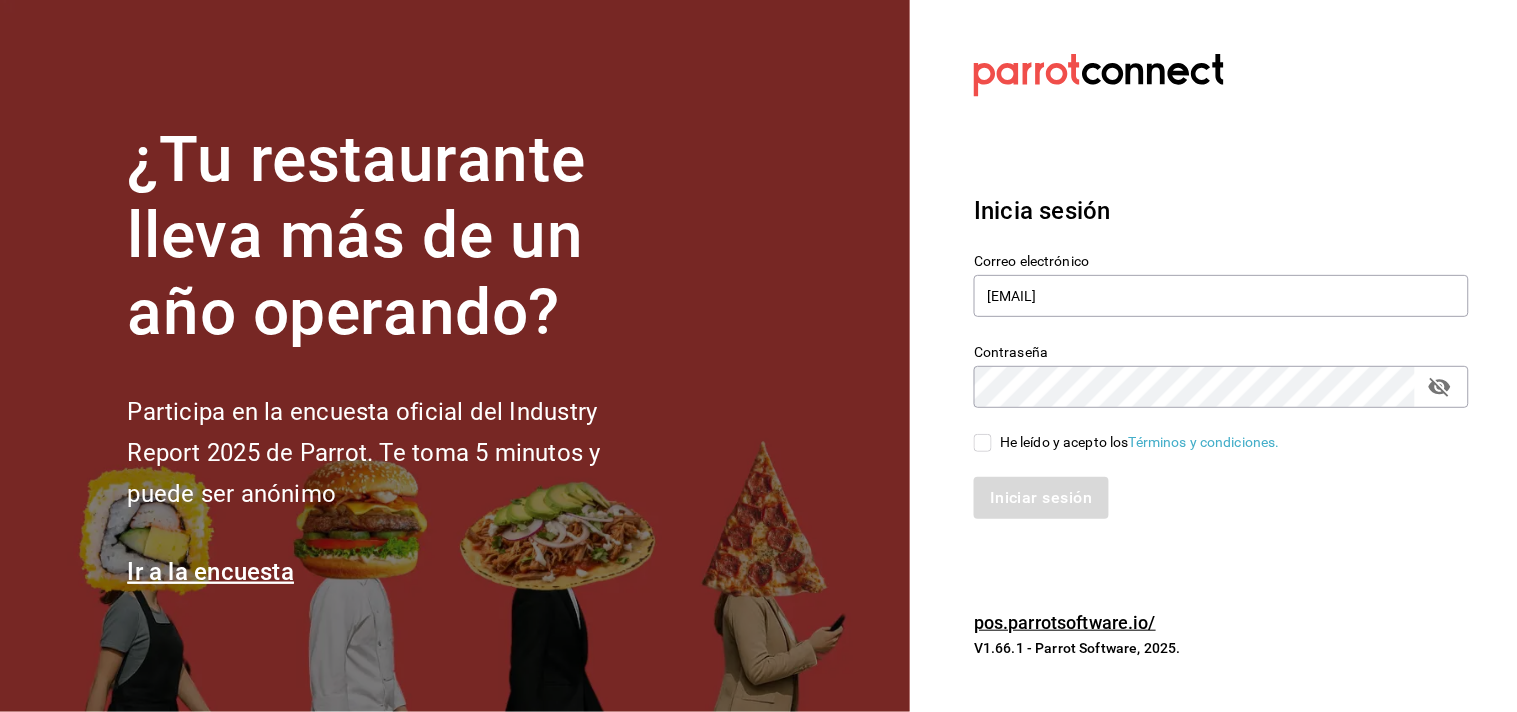drag, startPoint x: 1038, startPoint y: 507, endPoint x: 975, endPoint y: 461, distance: 78.00641 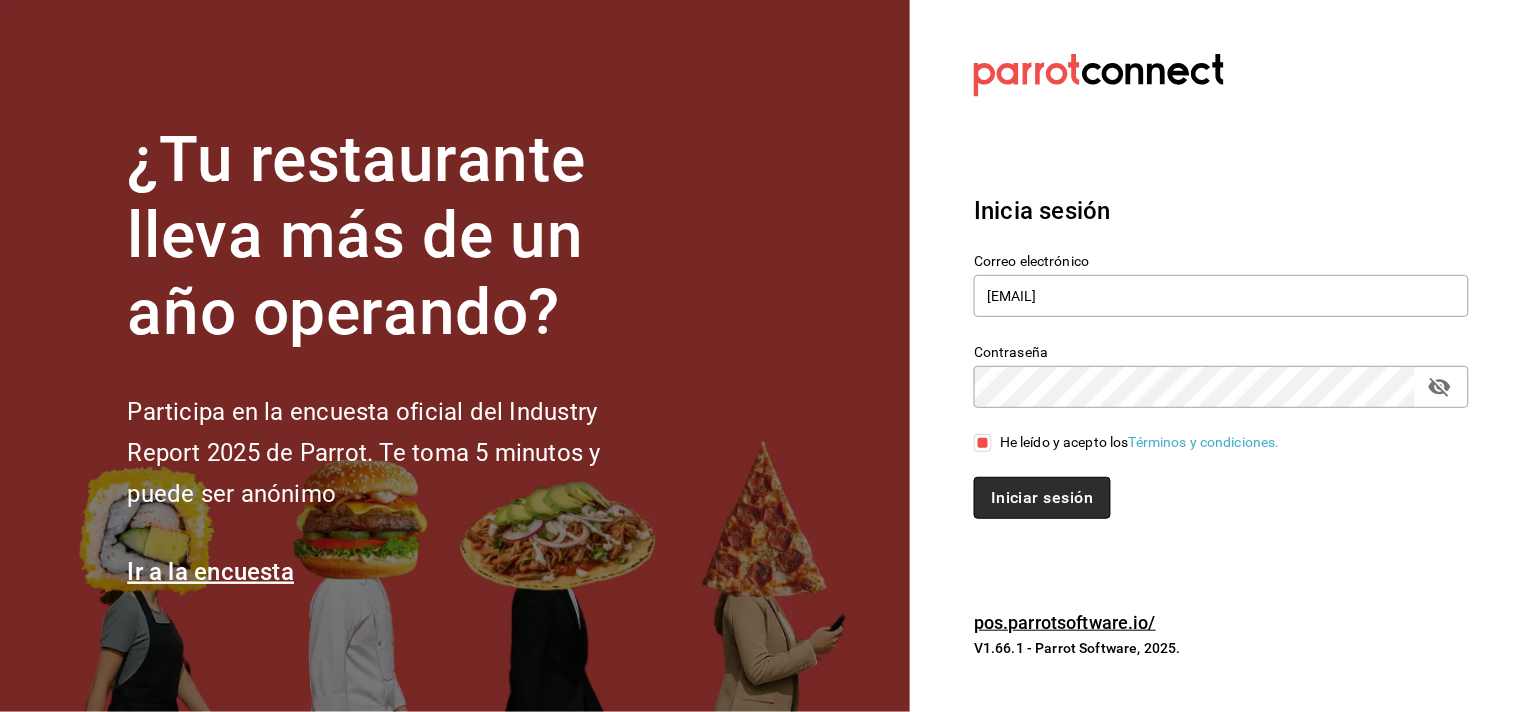 click on "Iniciar sesión" at bounding box center (1042, 498) 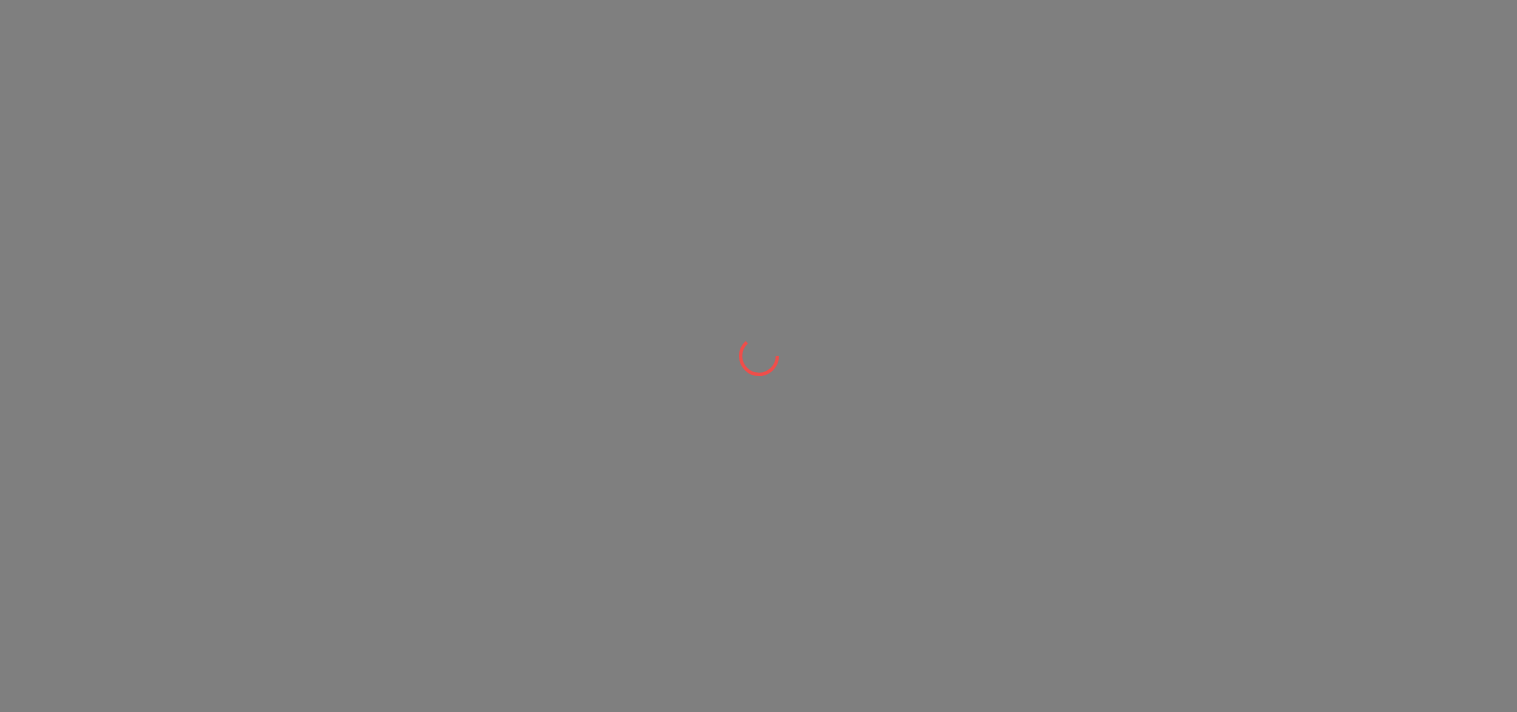 scroll, scrollTop: 0, scrollLeft: 0, axis: both 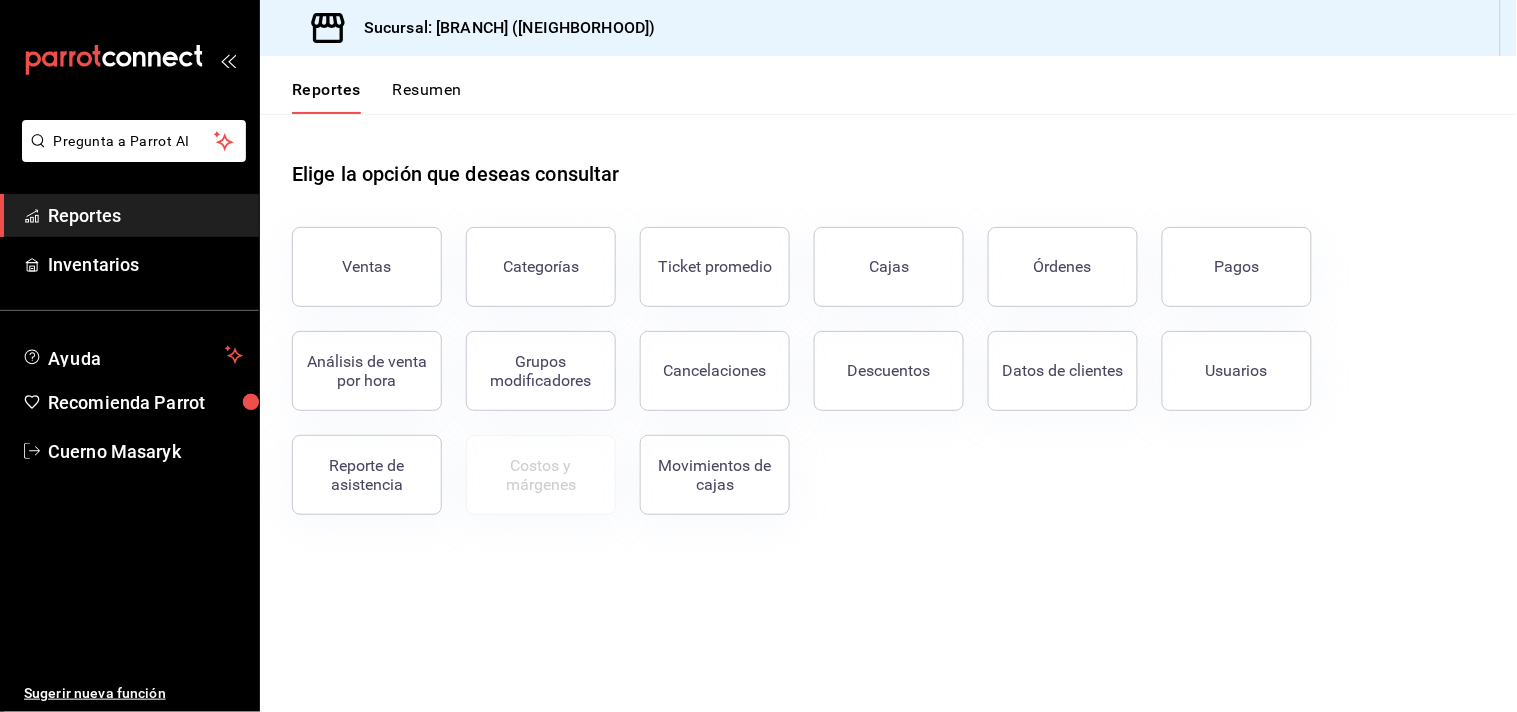 drag, startPoint x: 365, startPoint y: 276, endPoint x: 374, endPoint y: 267, distance: 12.727922 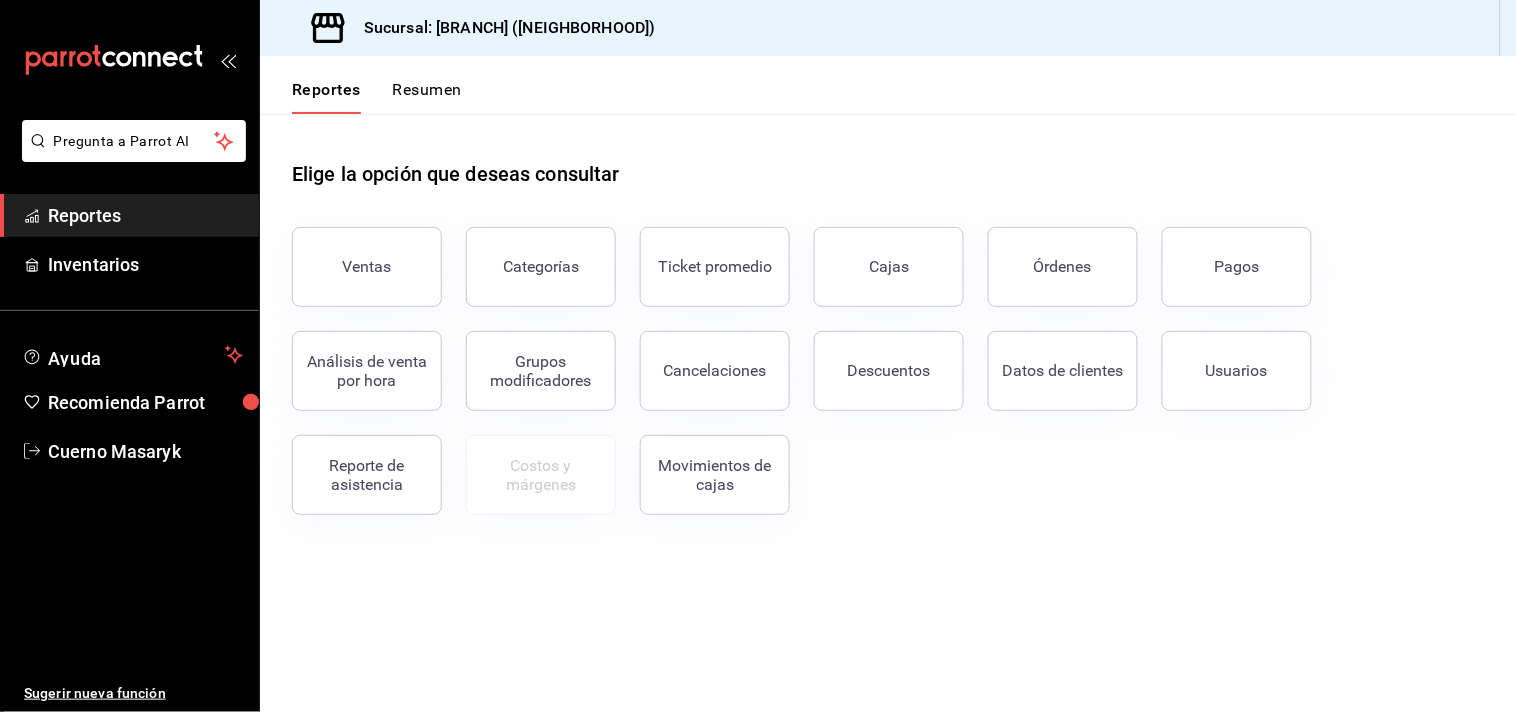 click on "Ventas" at bounding box center [367, 267] 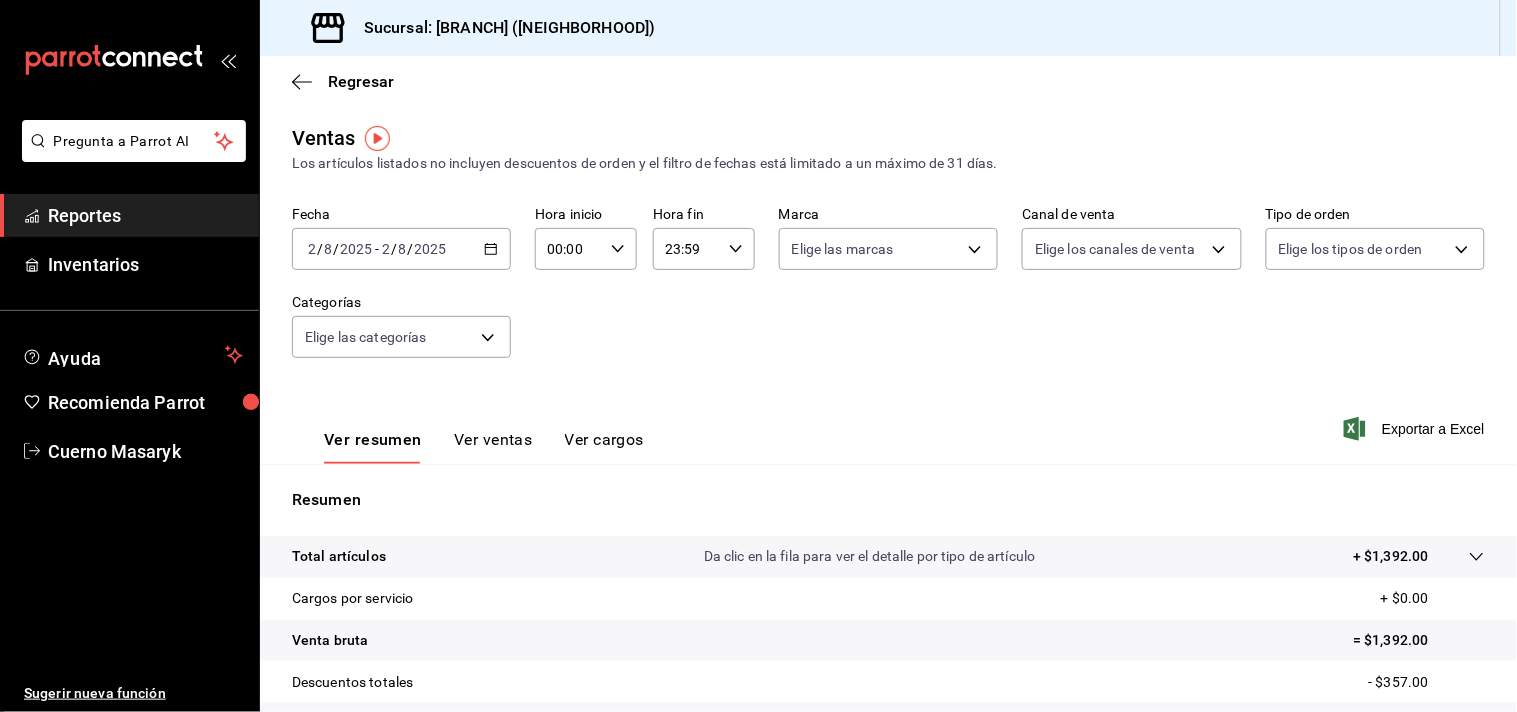 click on "2" at bounding box center (386, 249) 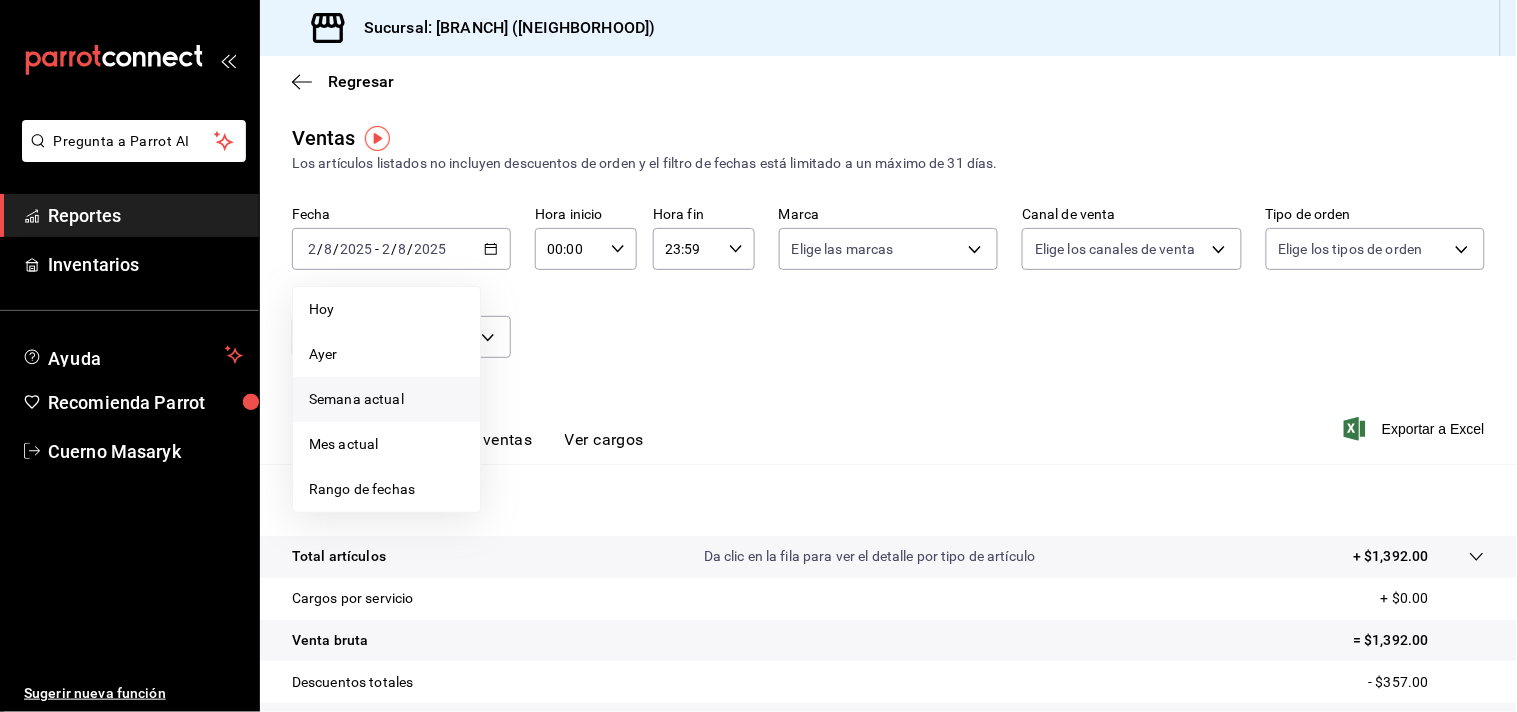 drag, startPoint x: 350, startPoint y: 473, endPoint x: 371, endPoint y: 415, distance: 61.68468 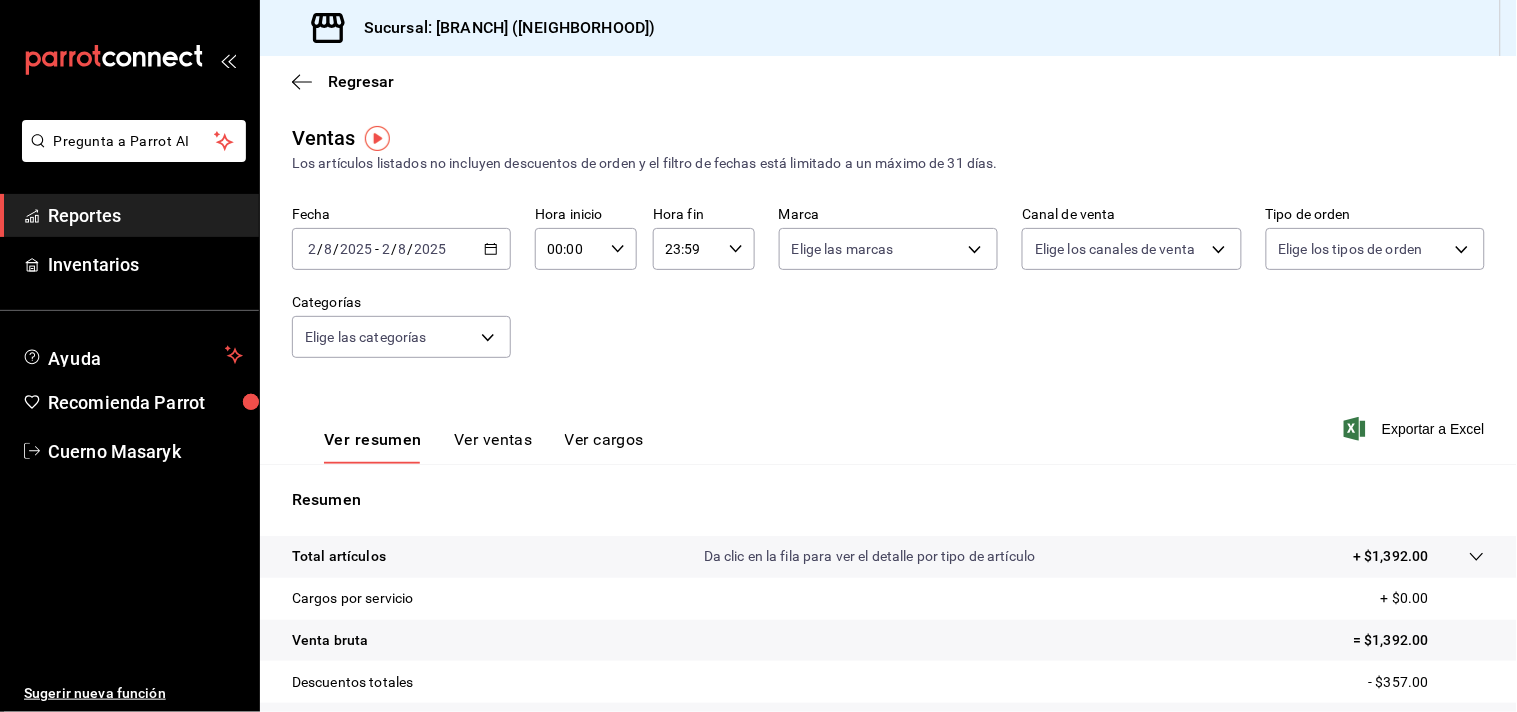 click on "Fecha [DATE] [DATE] - [DATE] [DATE] Hora inicio 00:00 Hora inicio Hora fin 23:59 Hora fin Marca Elige las marcas Canal de venta Elige los canales de venta Tipo de orden Elige los tipos de orden Categorías Elige las categorías" at bounding box center (888, 294) 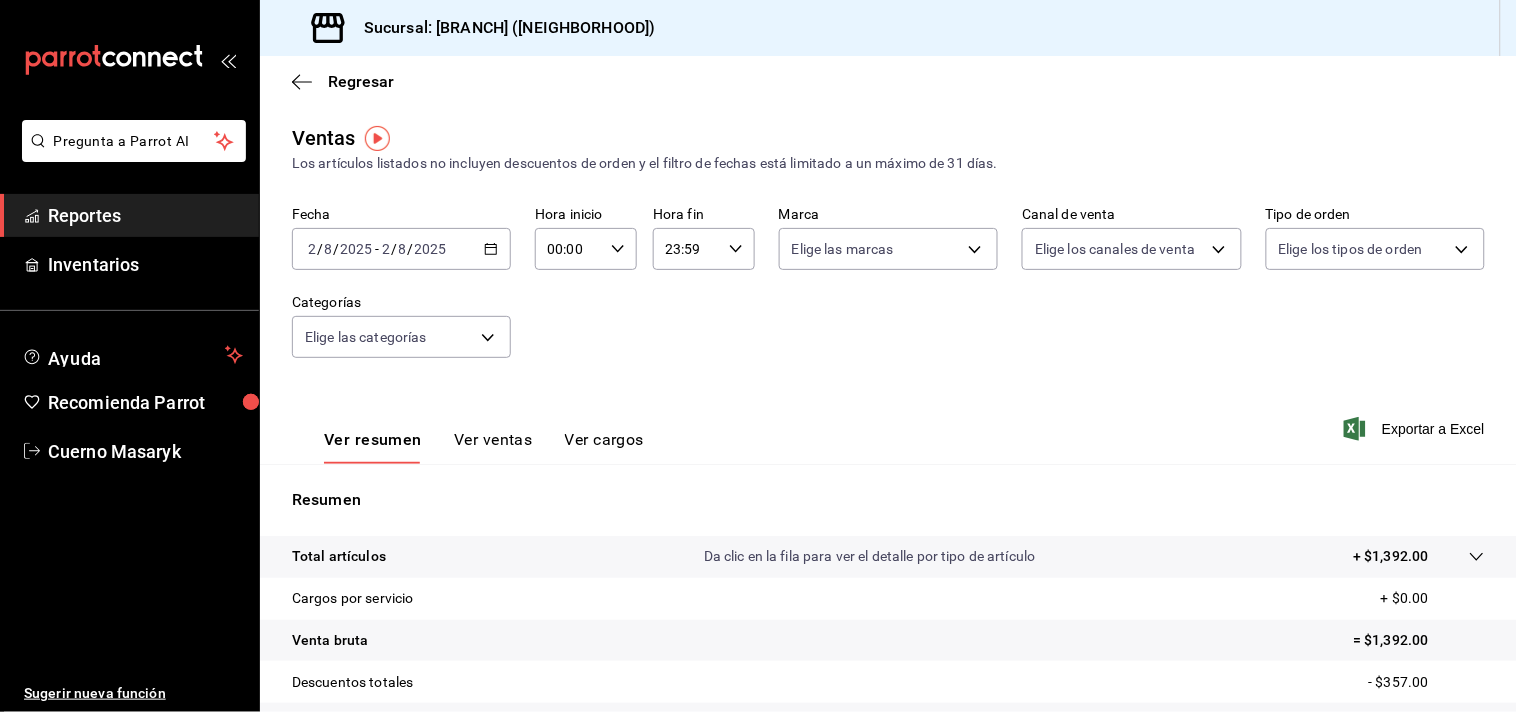 click on "2025-08-02 2 / 8 / 2025 - 2025-08-02 2 / 8 / 2025" at bounding box center [401, 249] 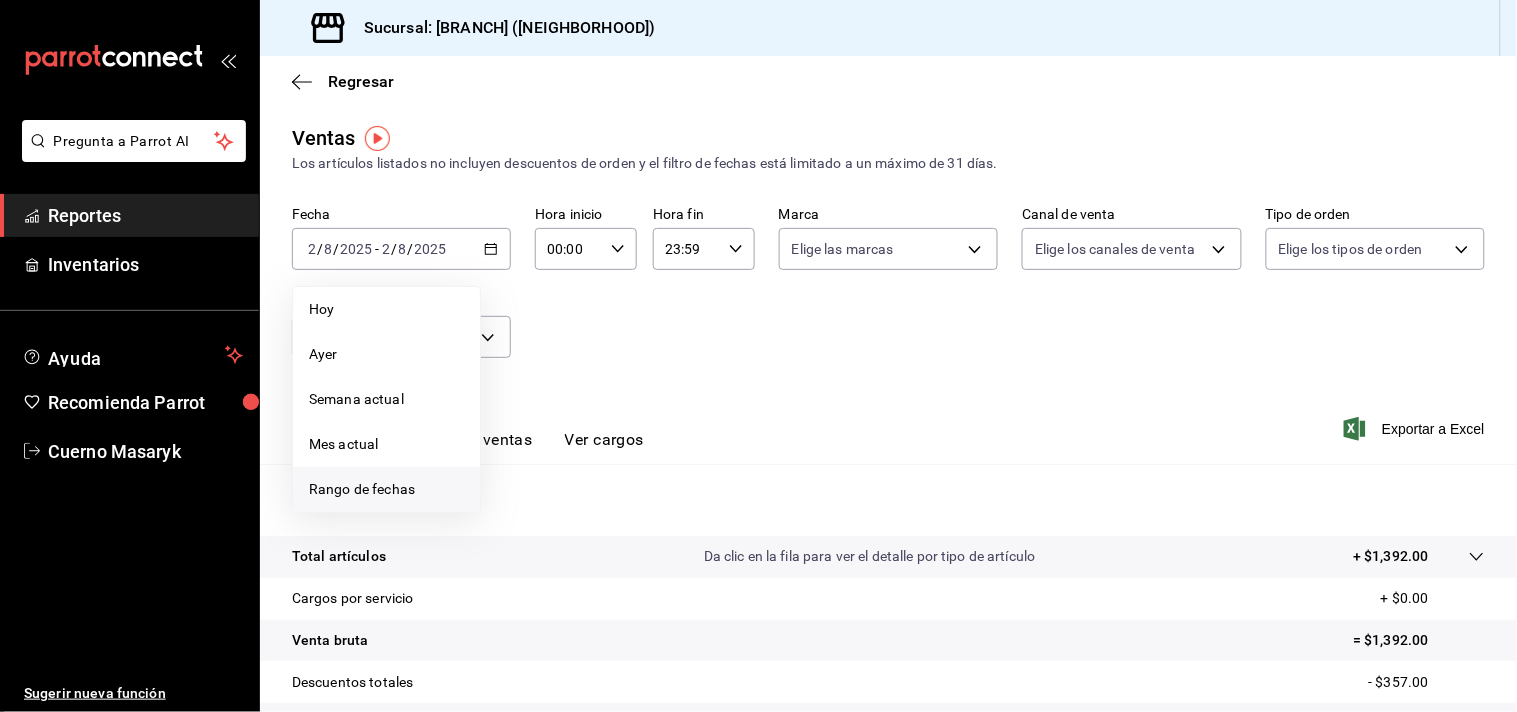 click on "Rango de fechas" at bounding box center (386, 489) 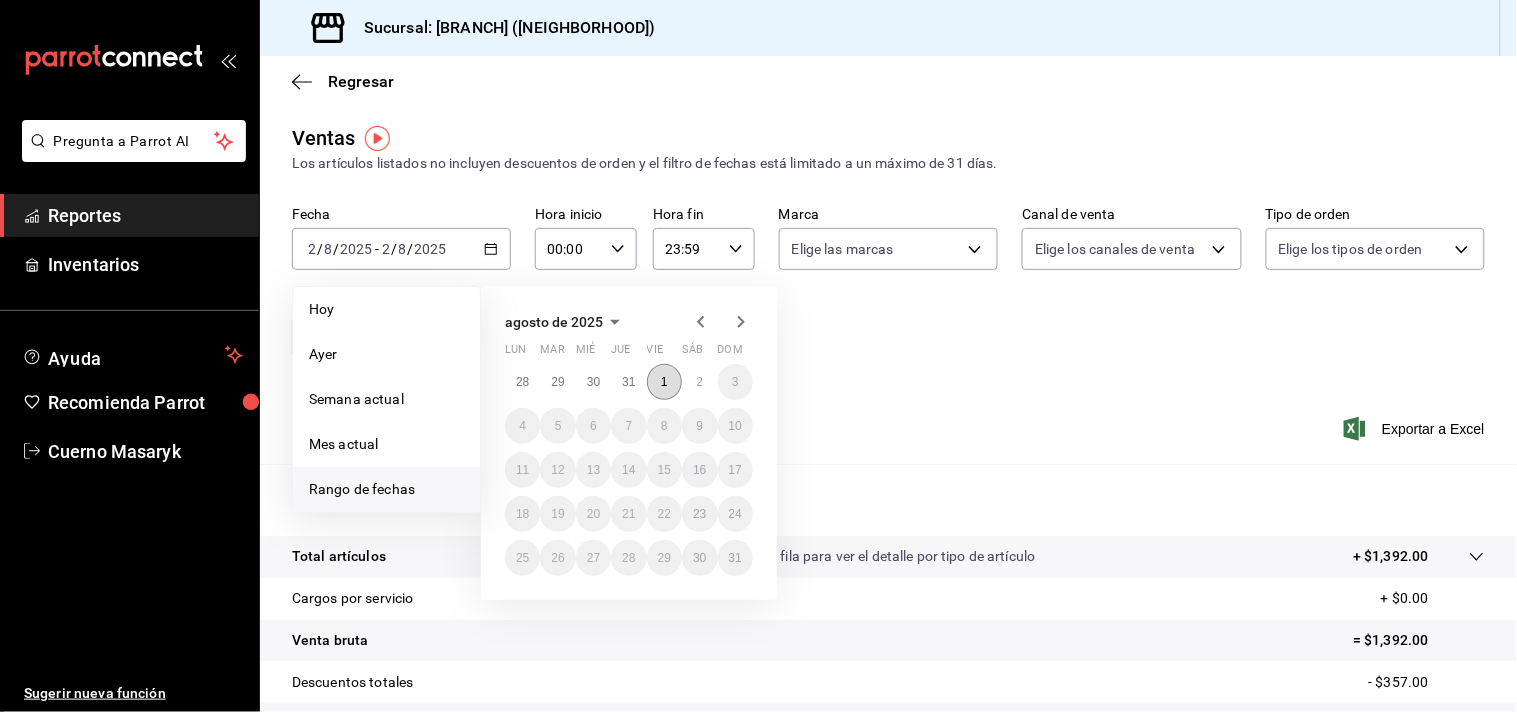 click on "1" at bounding box center [664, 382] 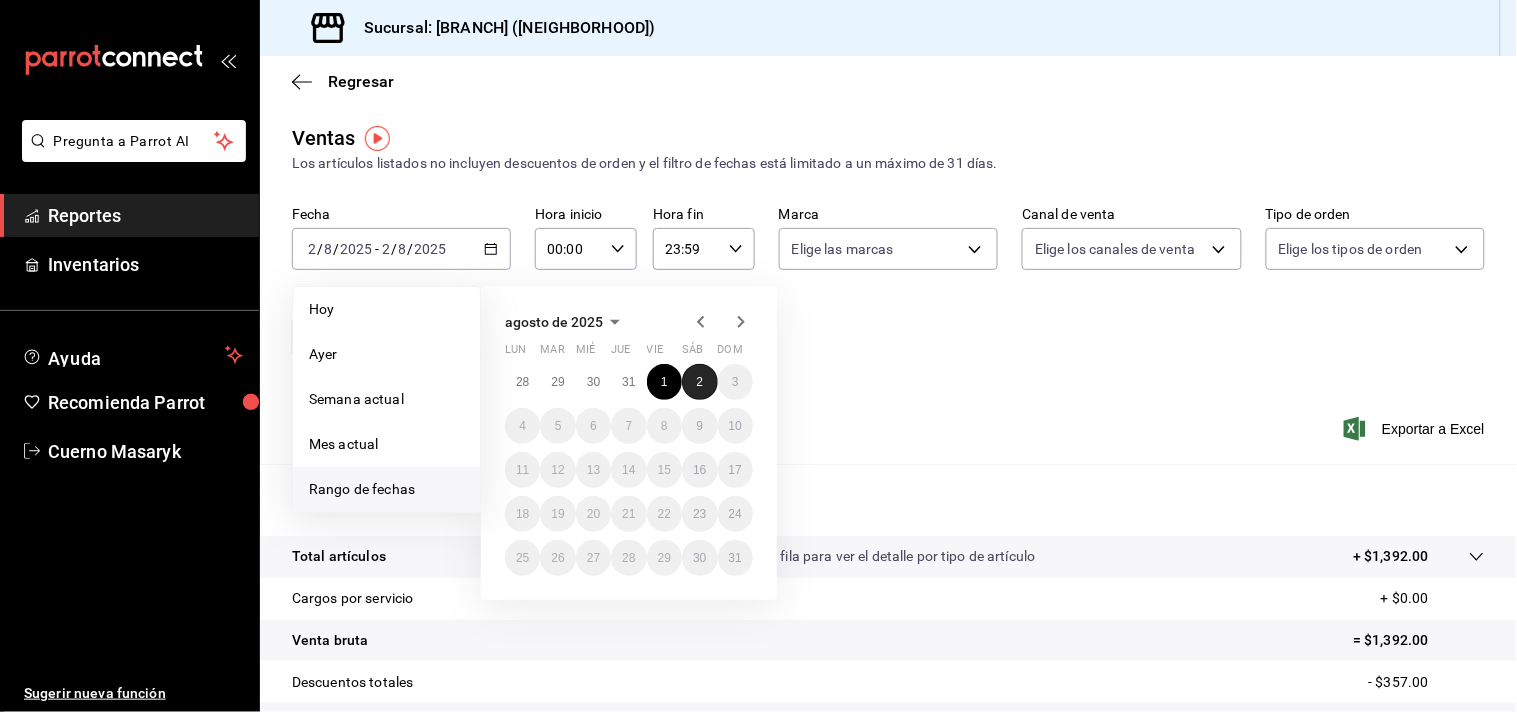 click on "2" at bounding box center (699, 382) 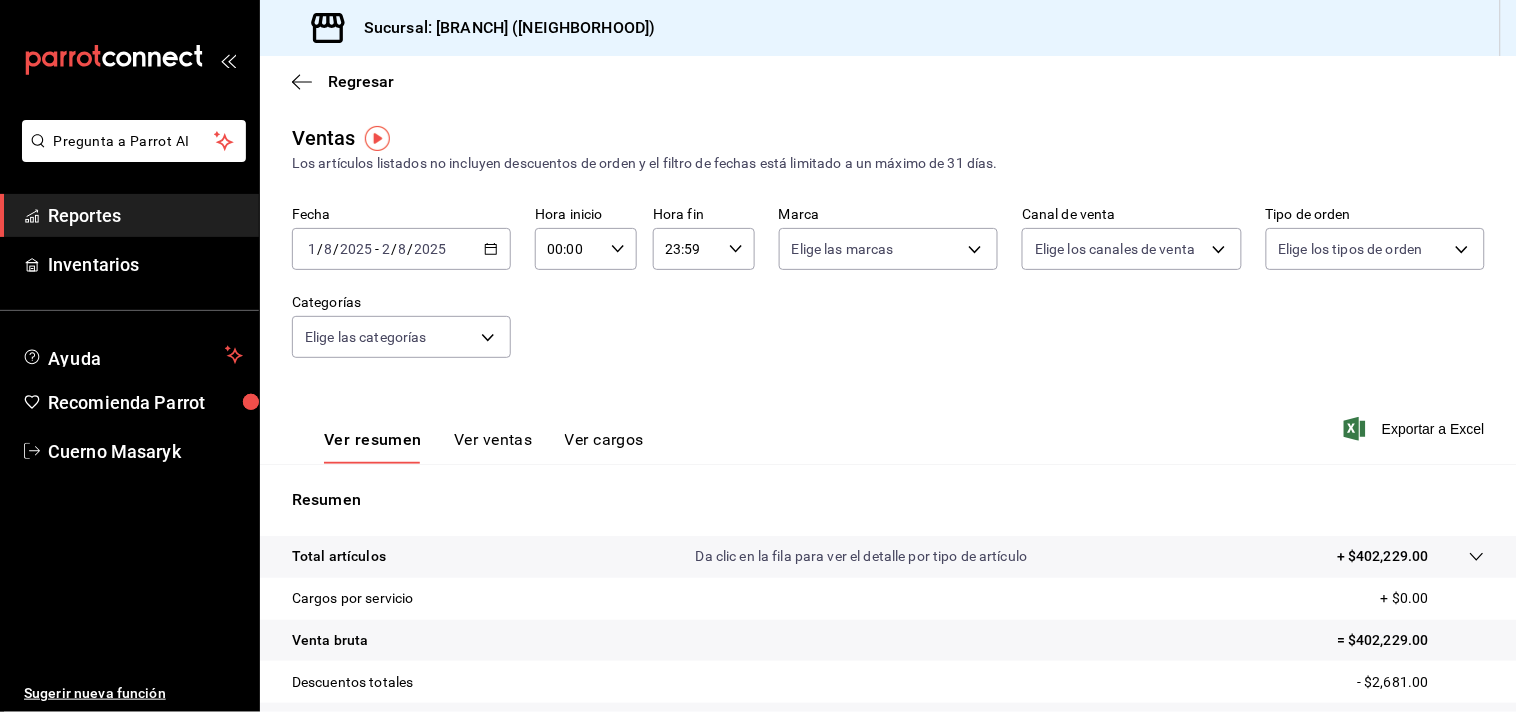 click on "00:00" at bounding box center (569, 249) 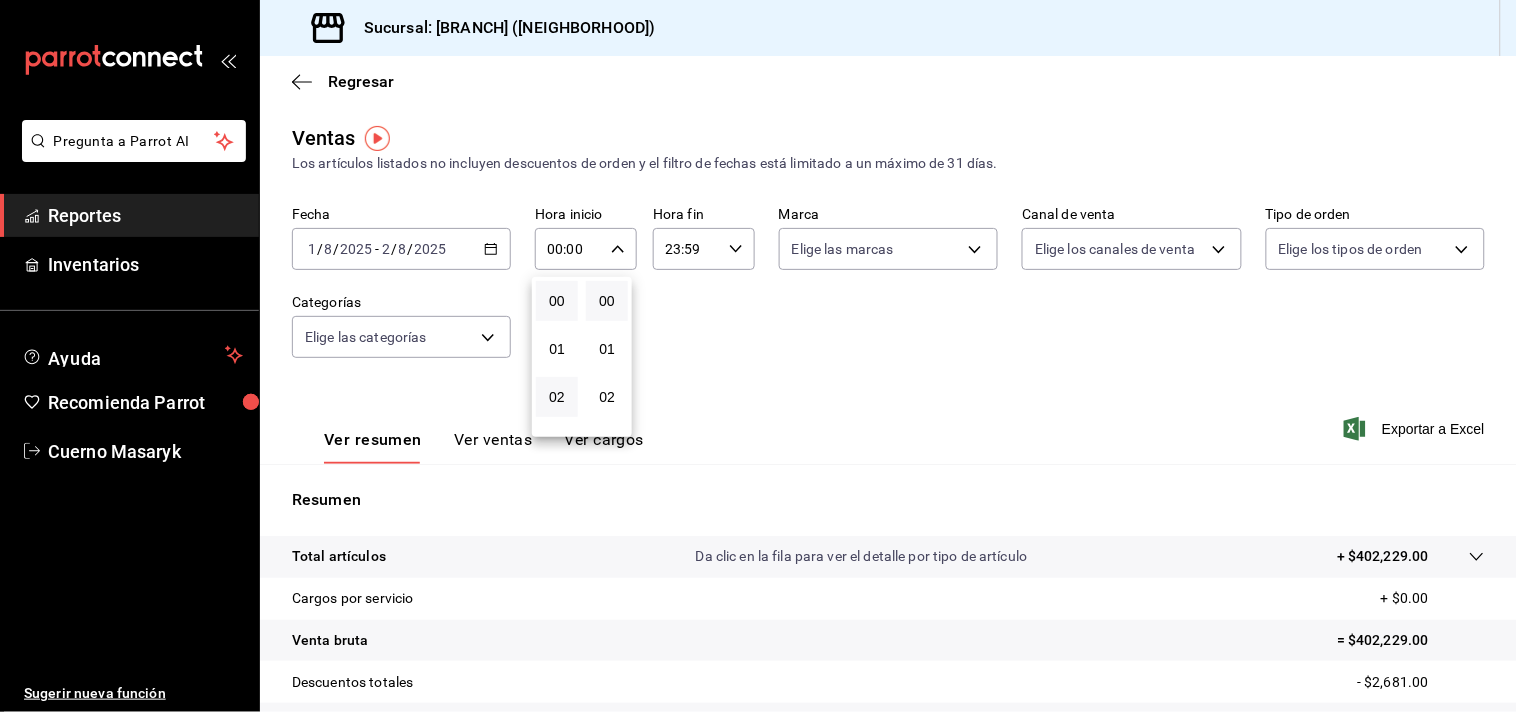 click on "02" at bounding box center (557, 397) 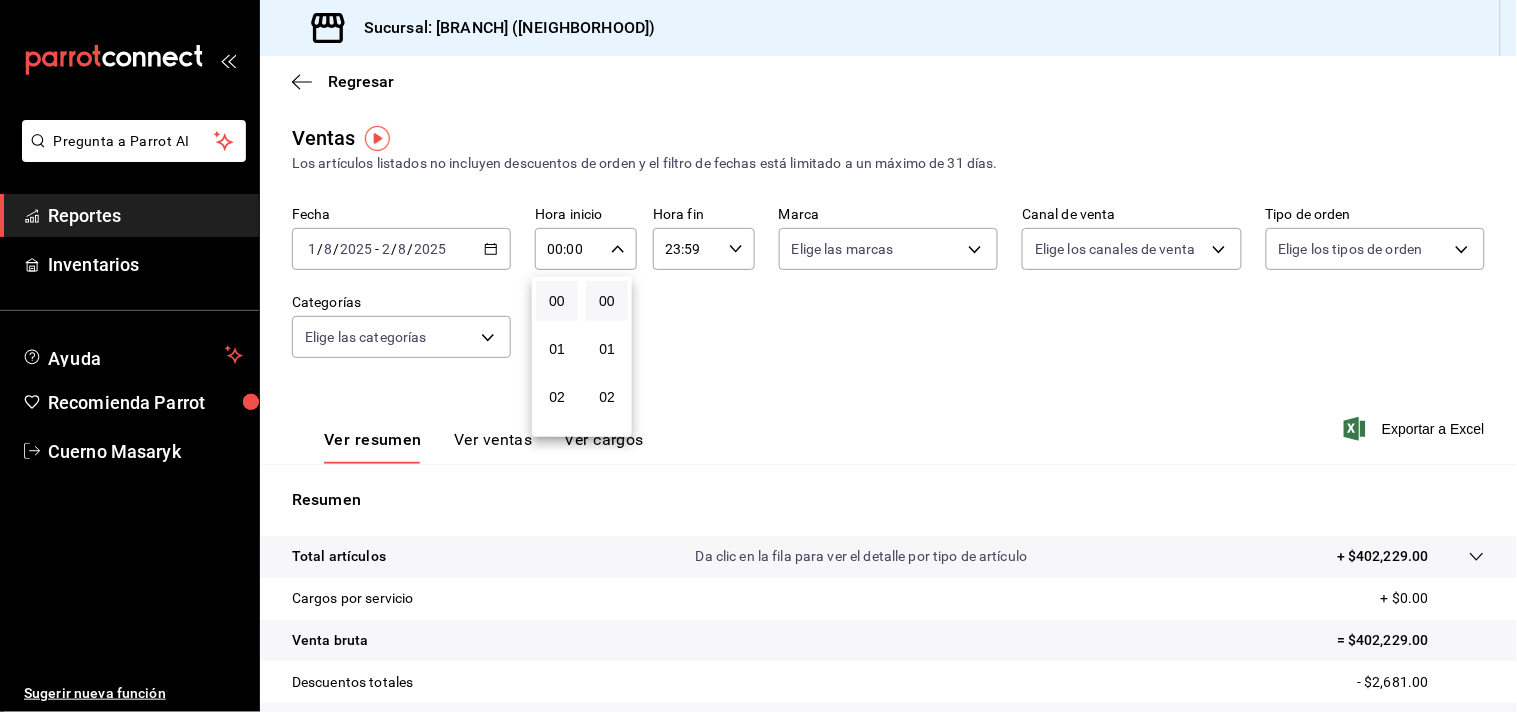 type on "02:00" 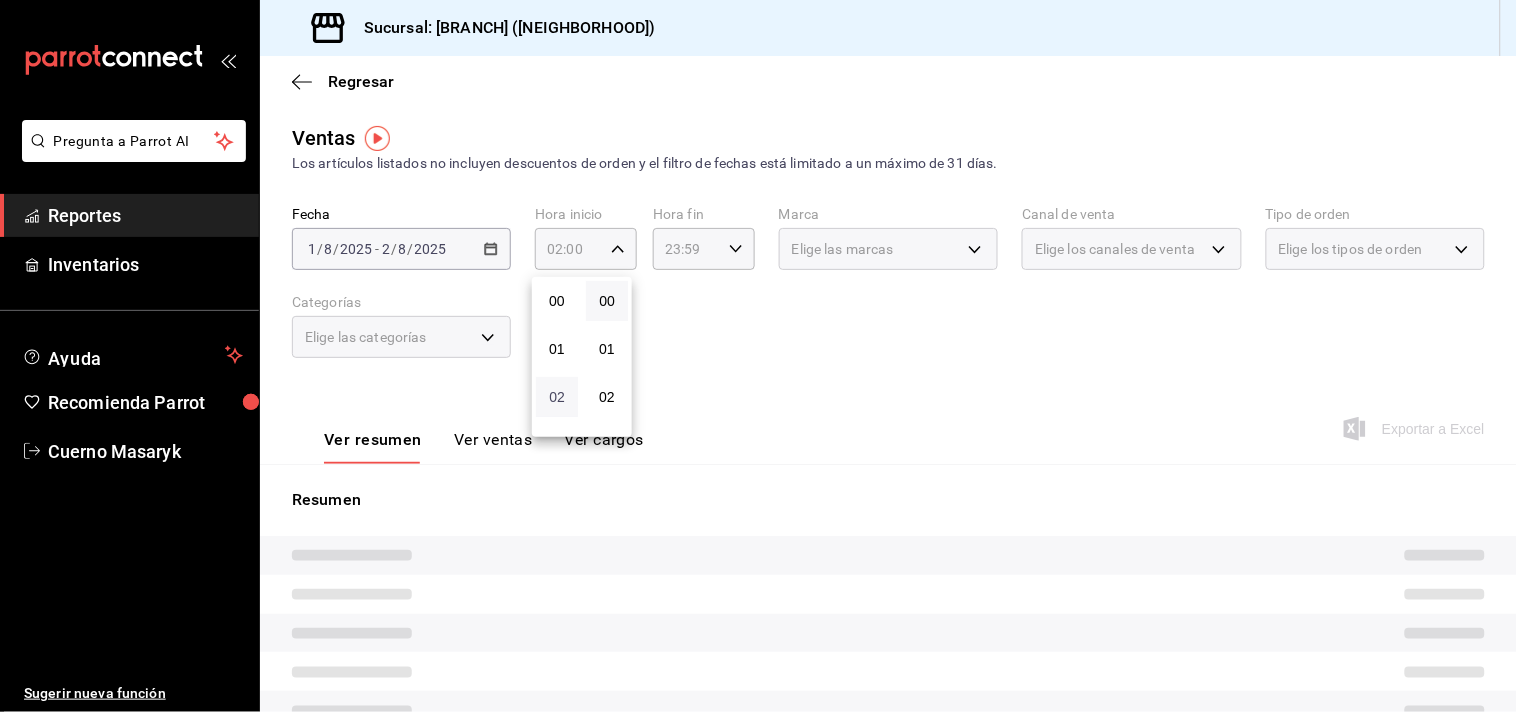 click on "02" at bounding box center (557, 397) 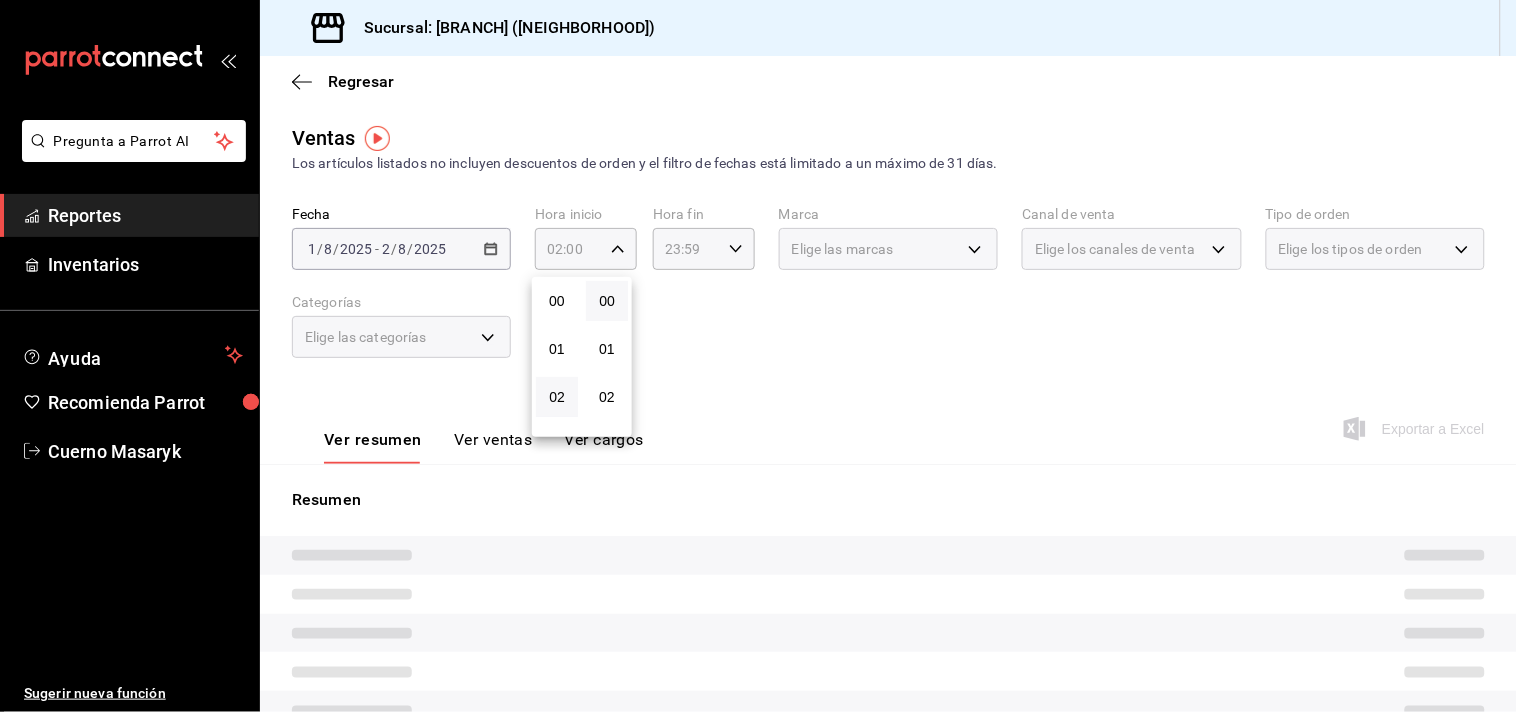 click at bounding box center [758, 356] 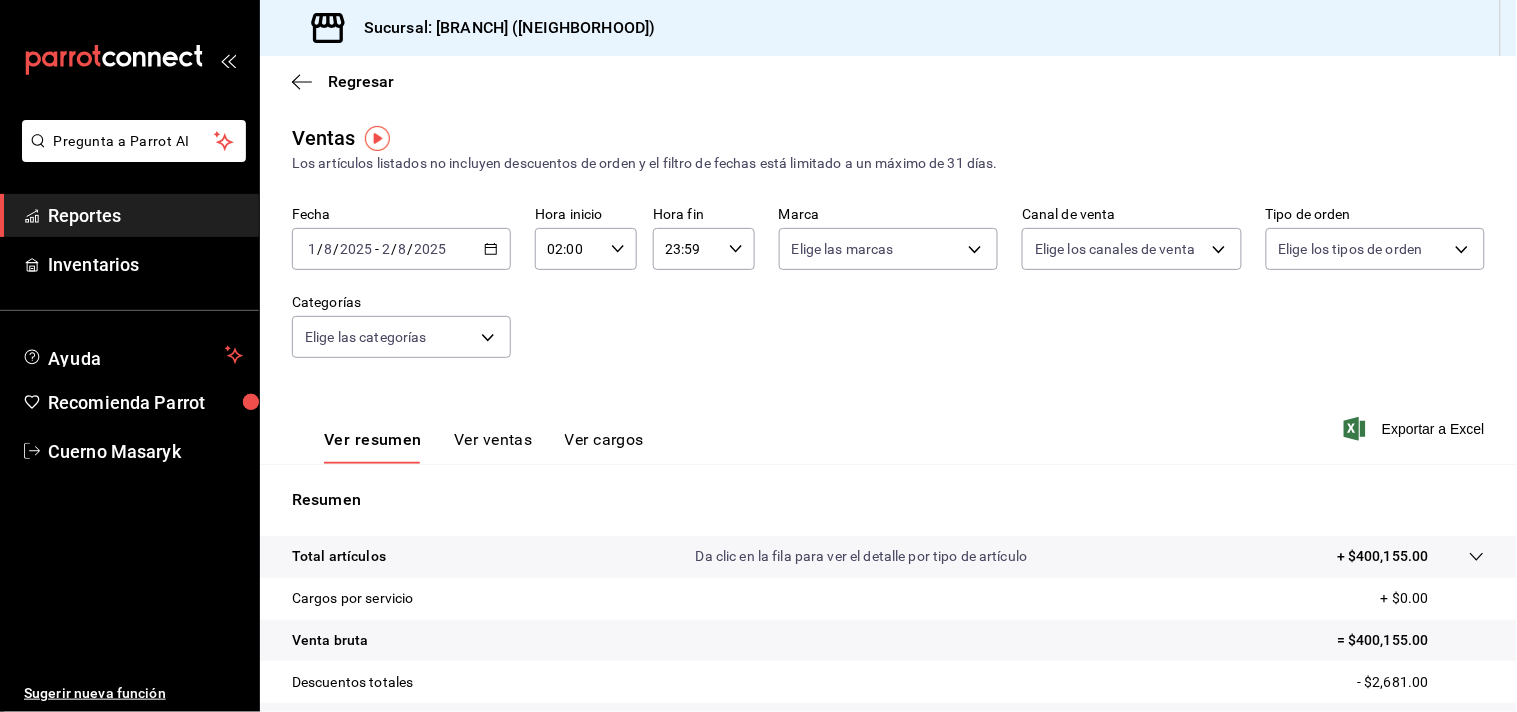 click on "23:59" at bounding box center (687, 249) 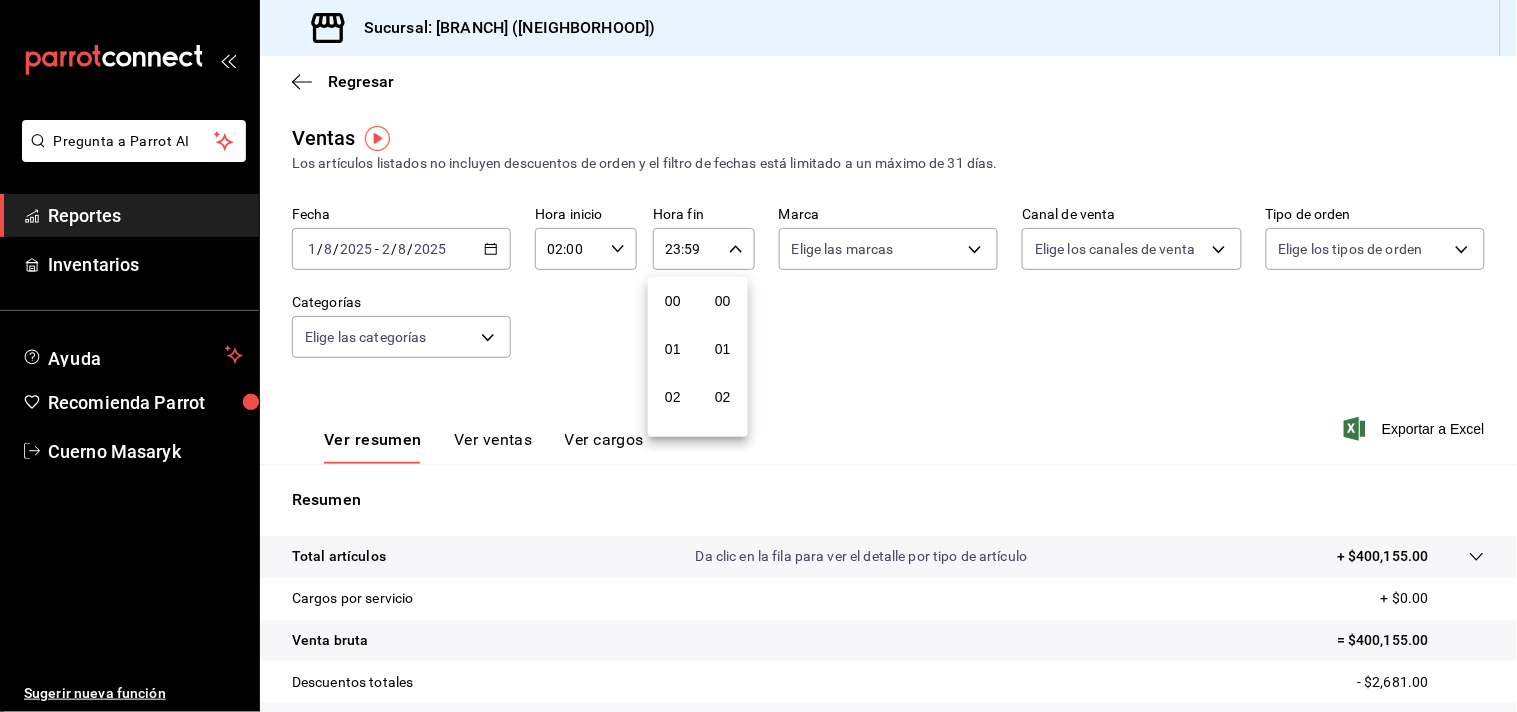 scroll, scrollTop: 981, scrollLeft: 0, axis: vertical 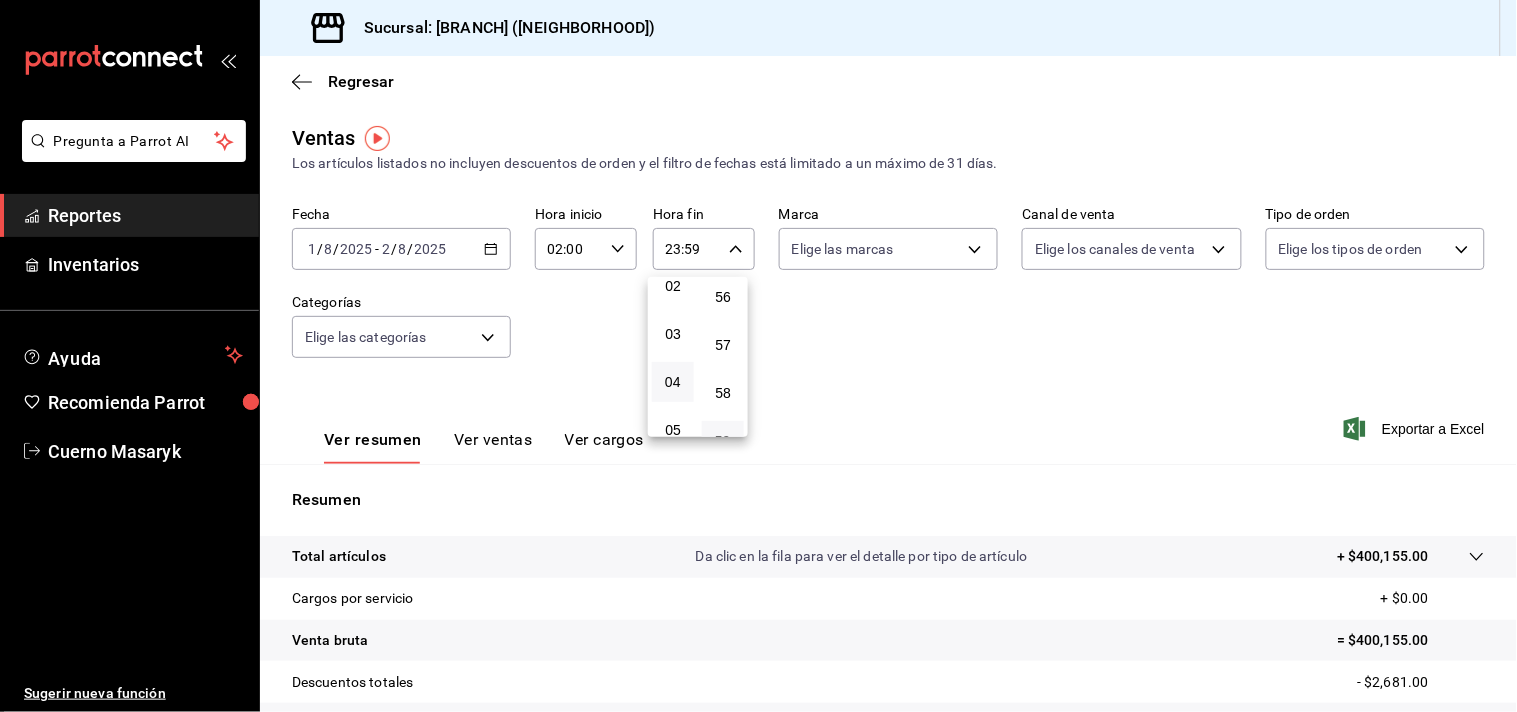 click on "04" at bounding box center (673, 382) 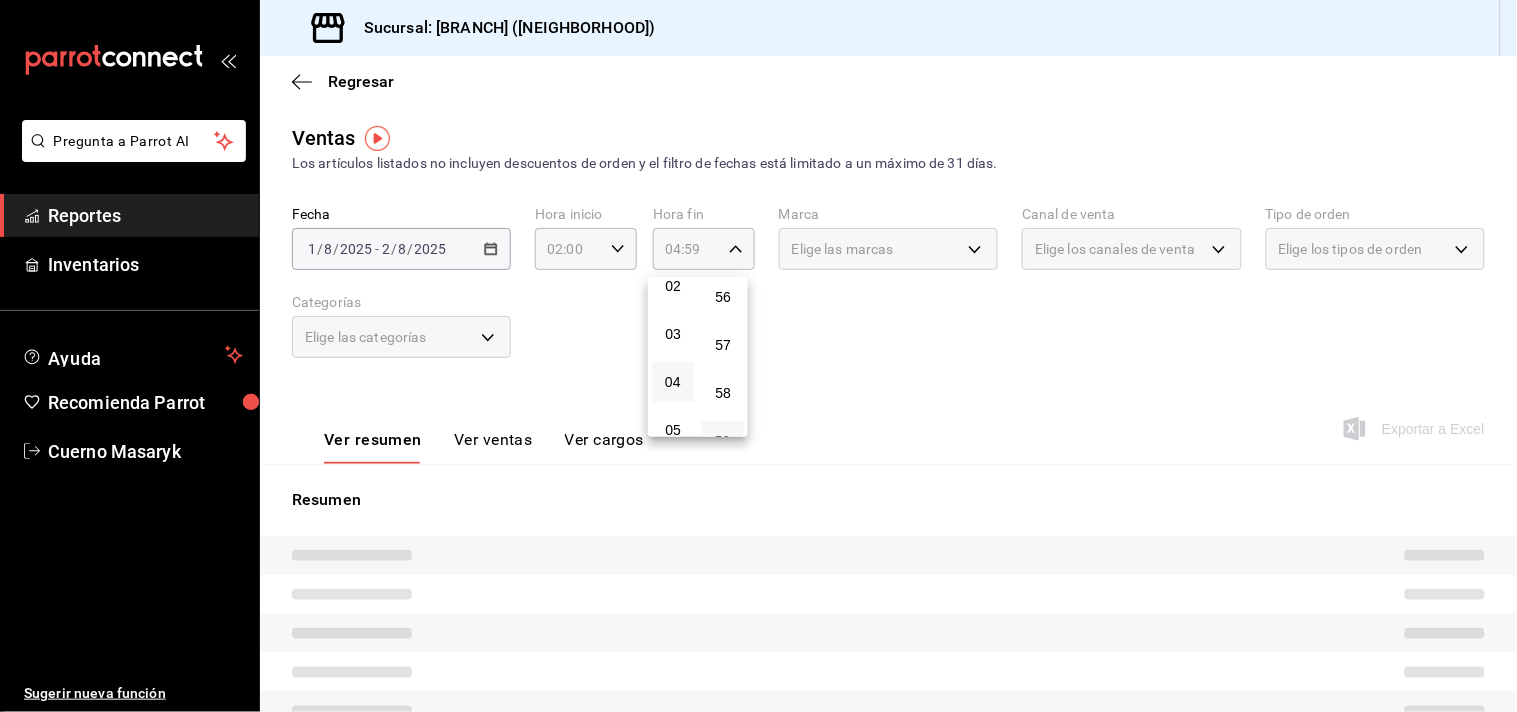 click at bounding box center [758, 356] 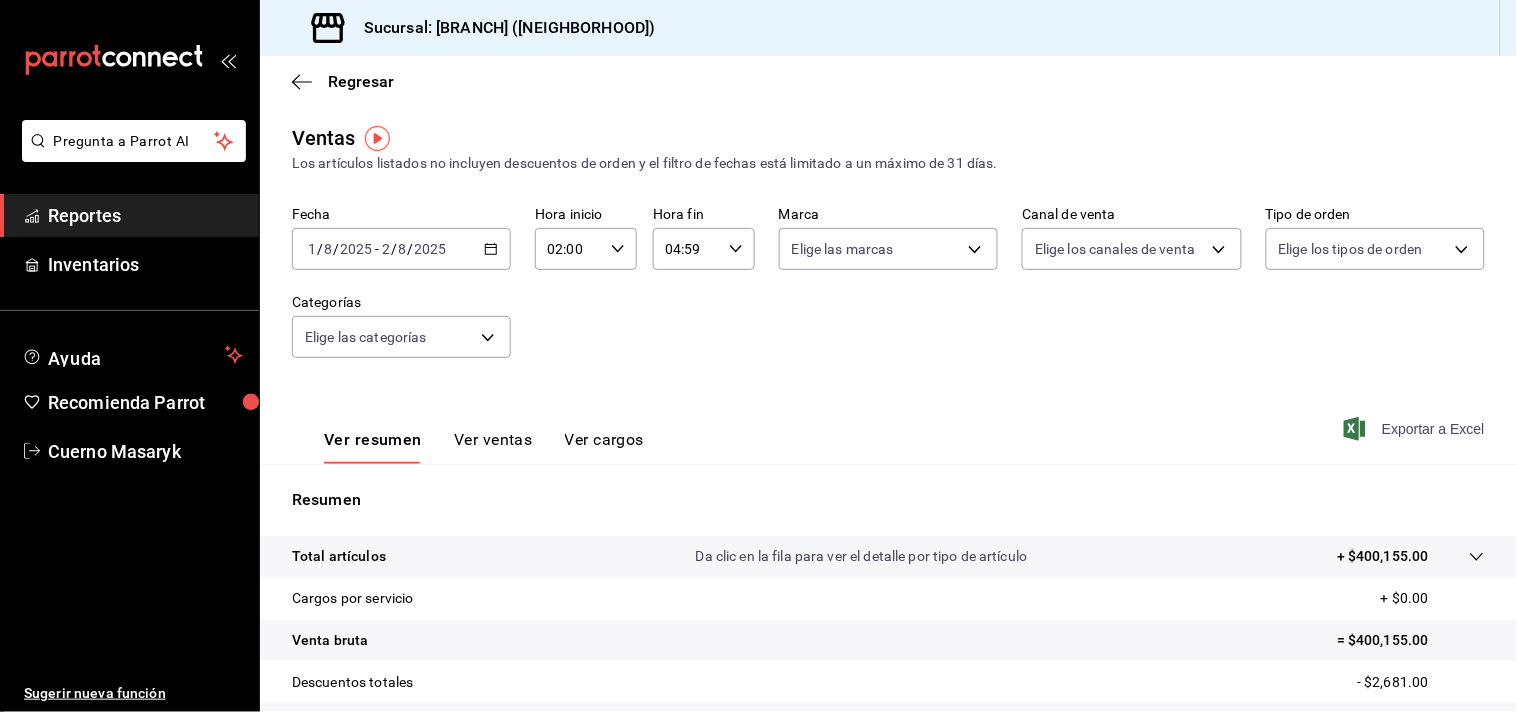click 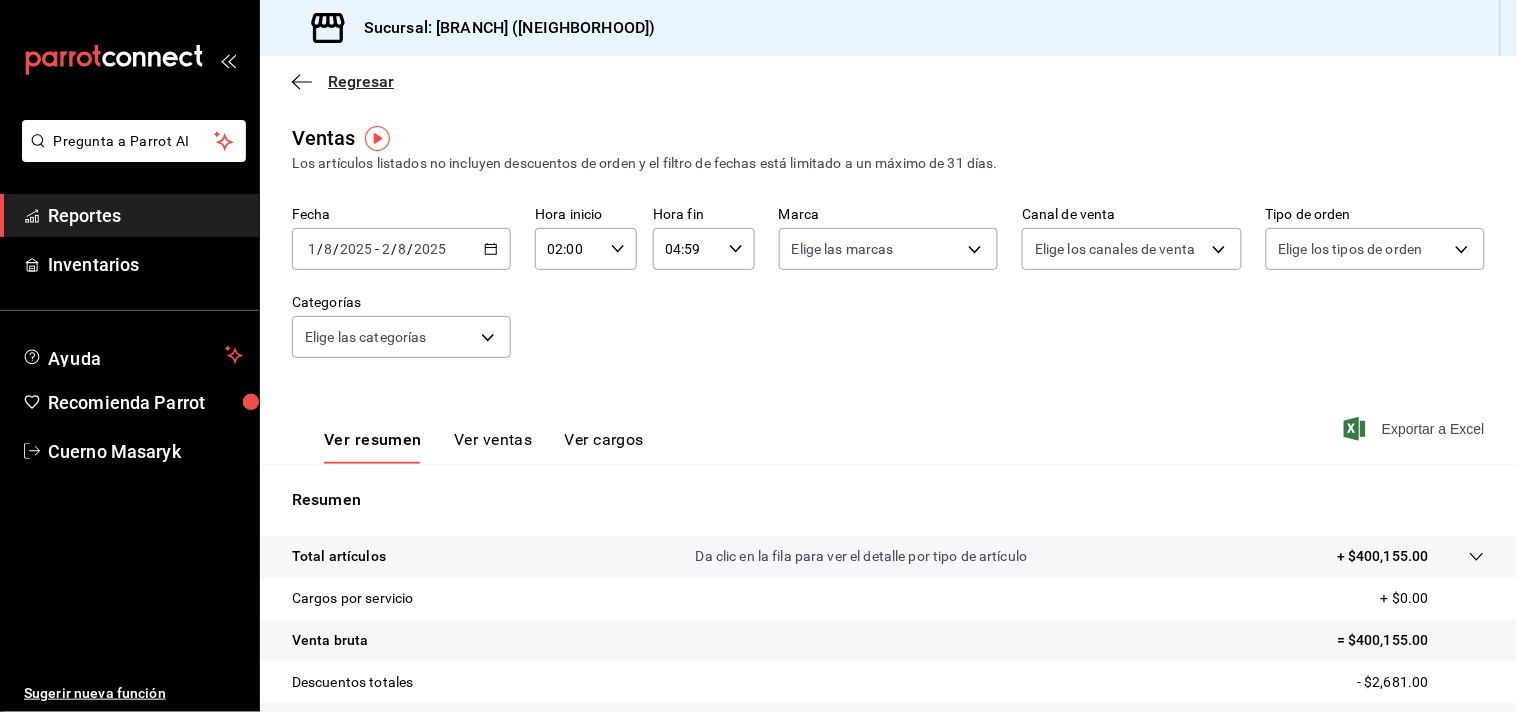 click 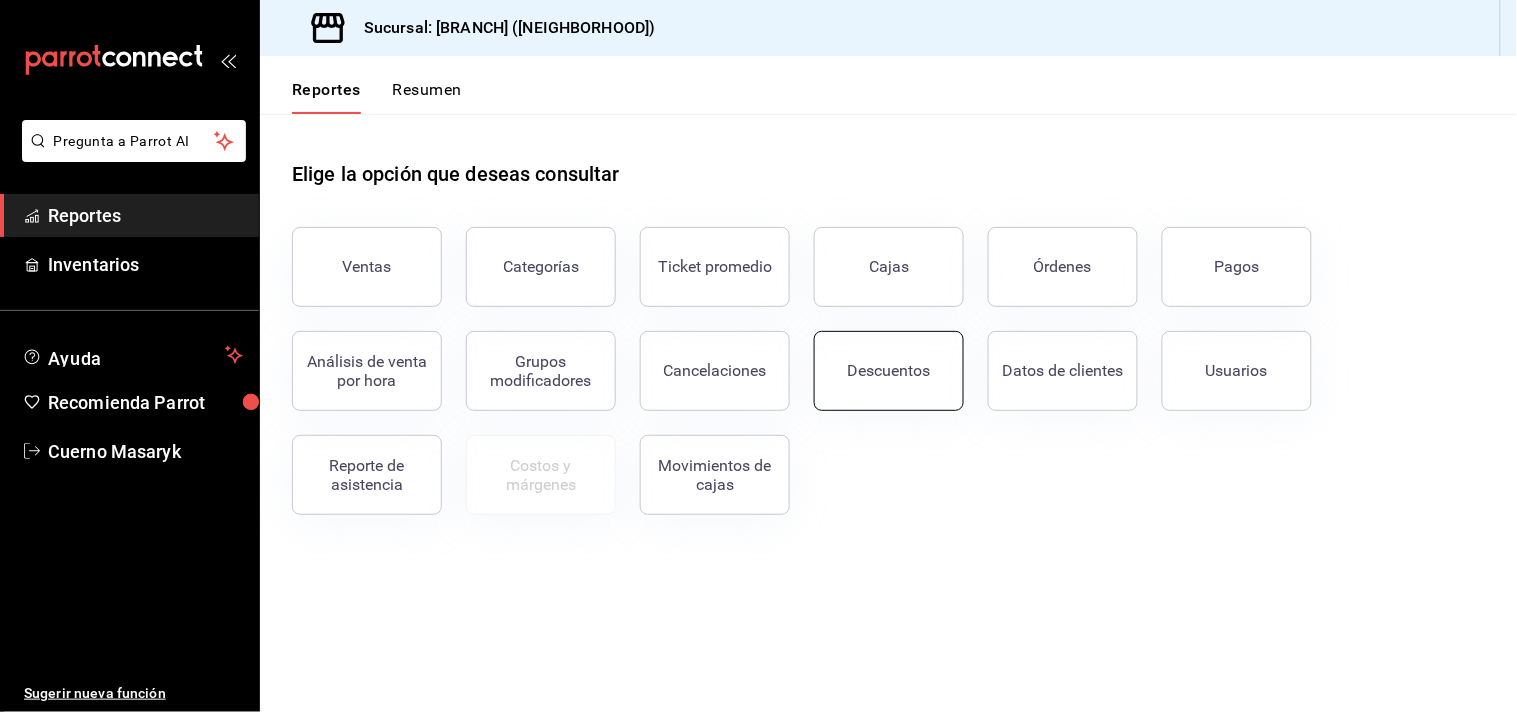 click on "Descuentos" at bounding box center (889, 370) 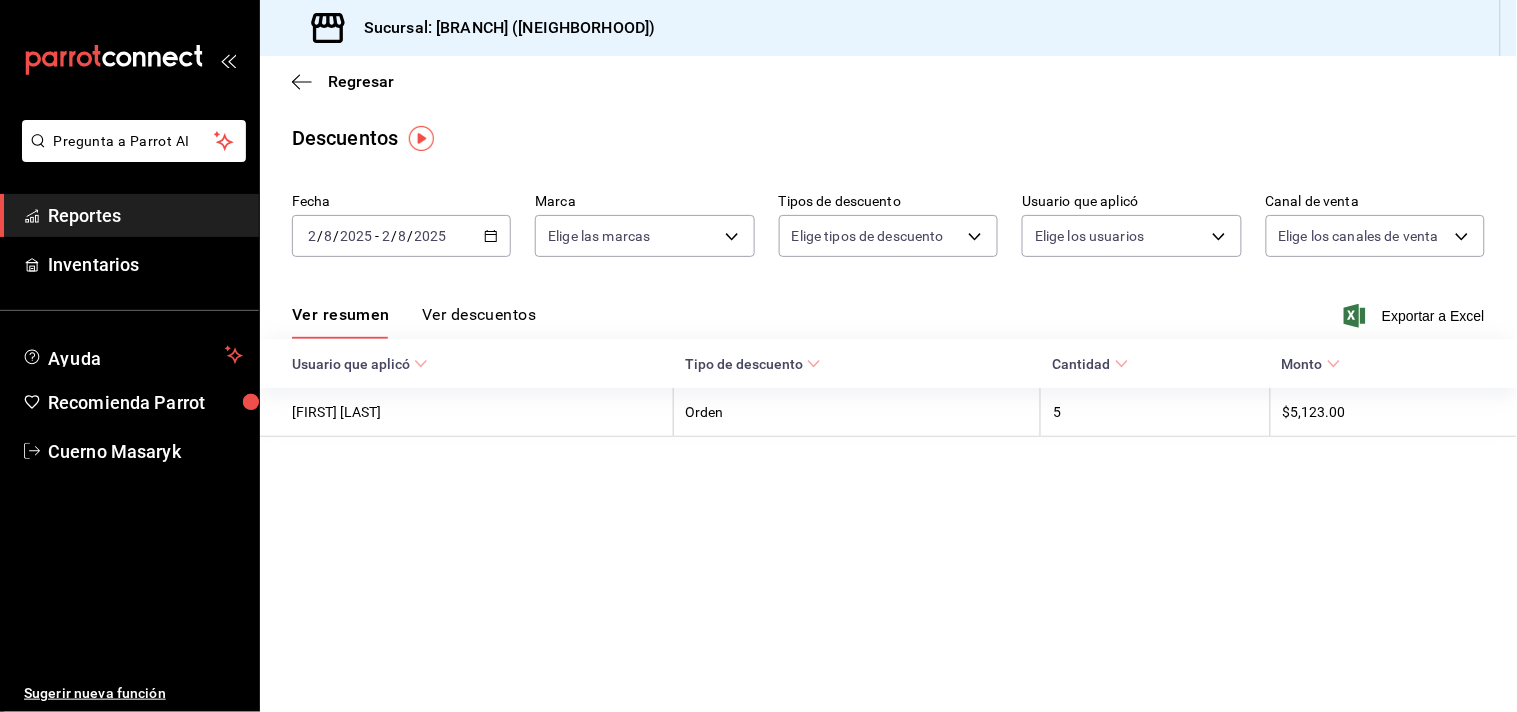 click on "2025" at bounding box center [356, 236] 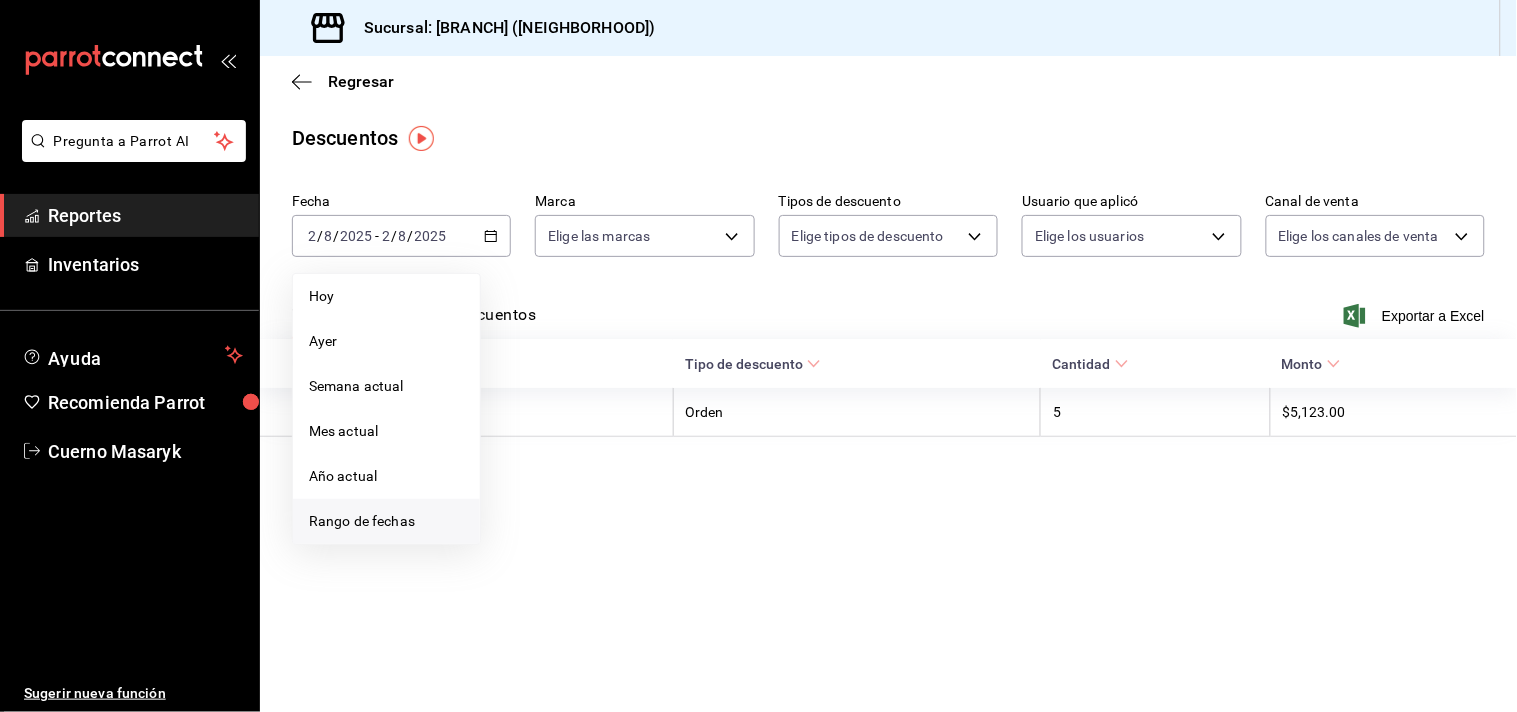 click on "Rango de fechas" at bounding box center [386, 521] 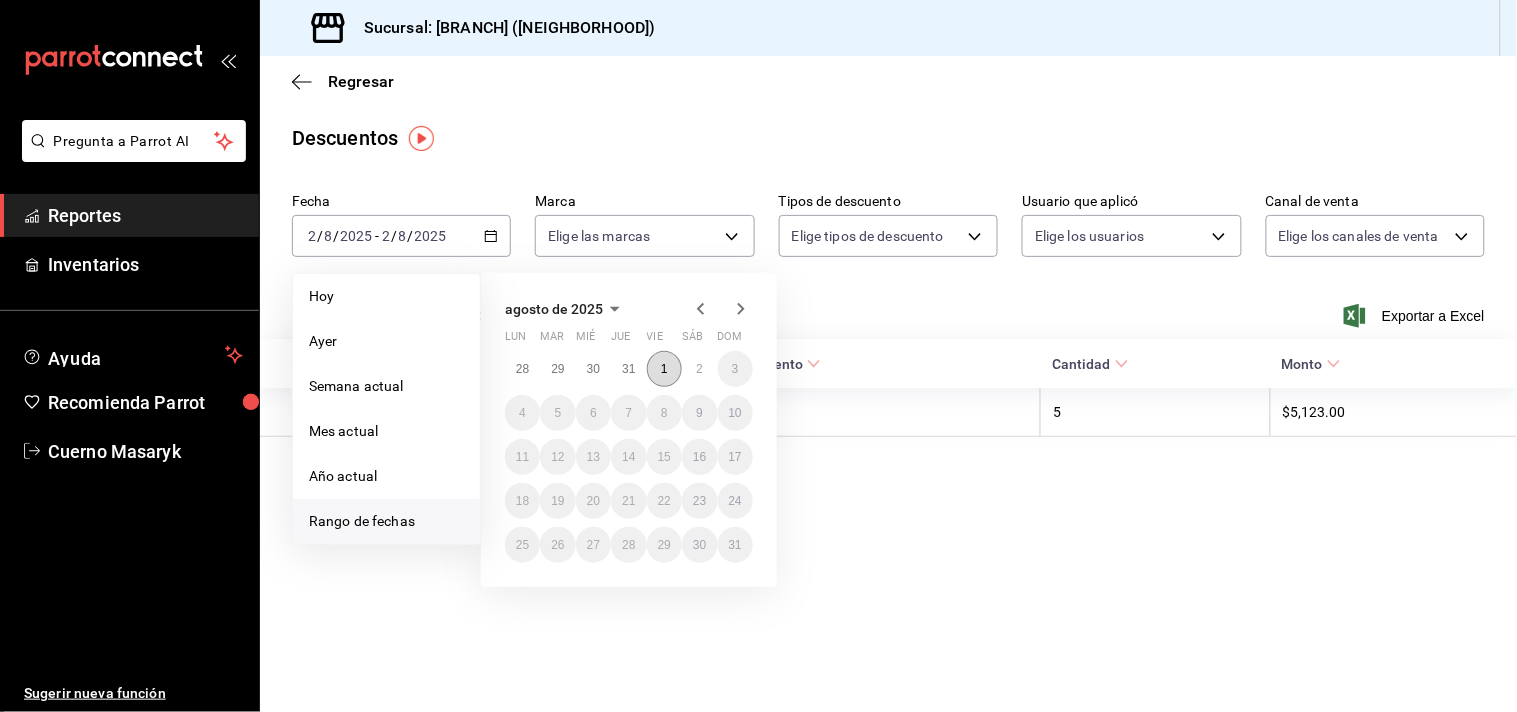 click on "1" at bounding box center (664, 369) 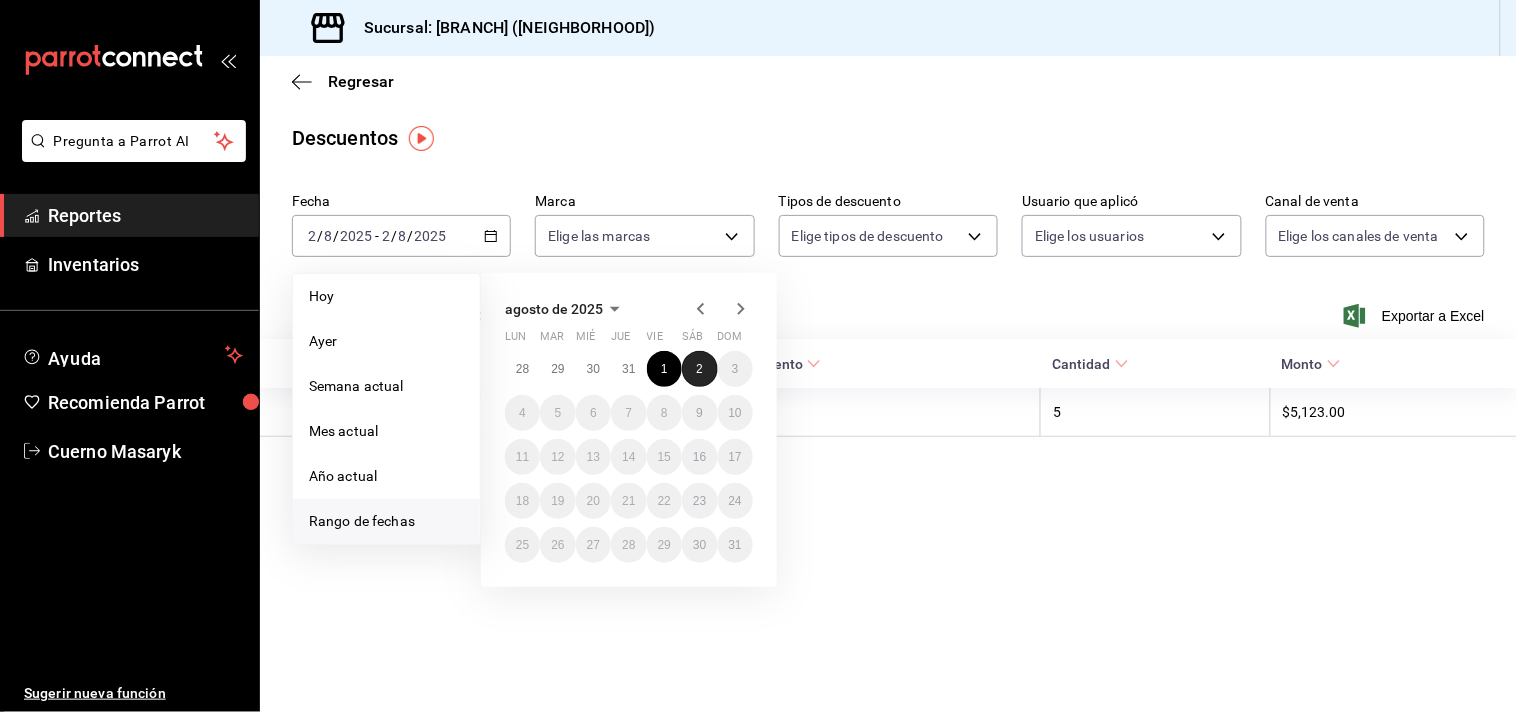 click on "2" at bounding box center [699, 369] 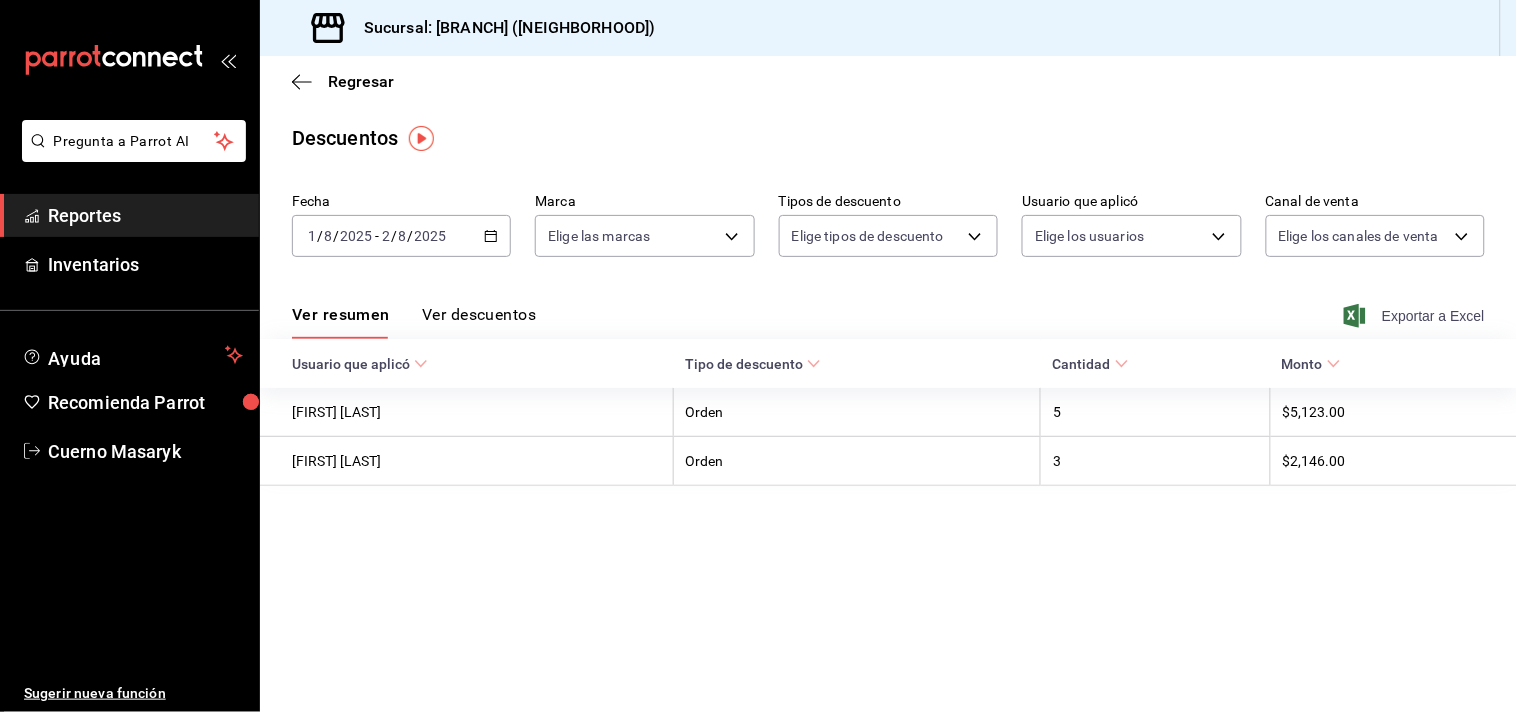 click on "Exportar a Excel" at bounding box center [1416, 316] 